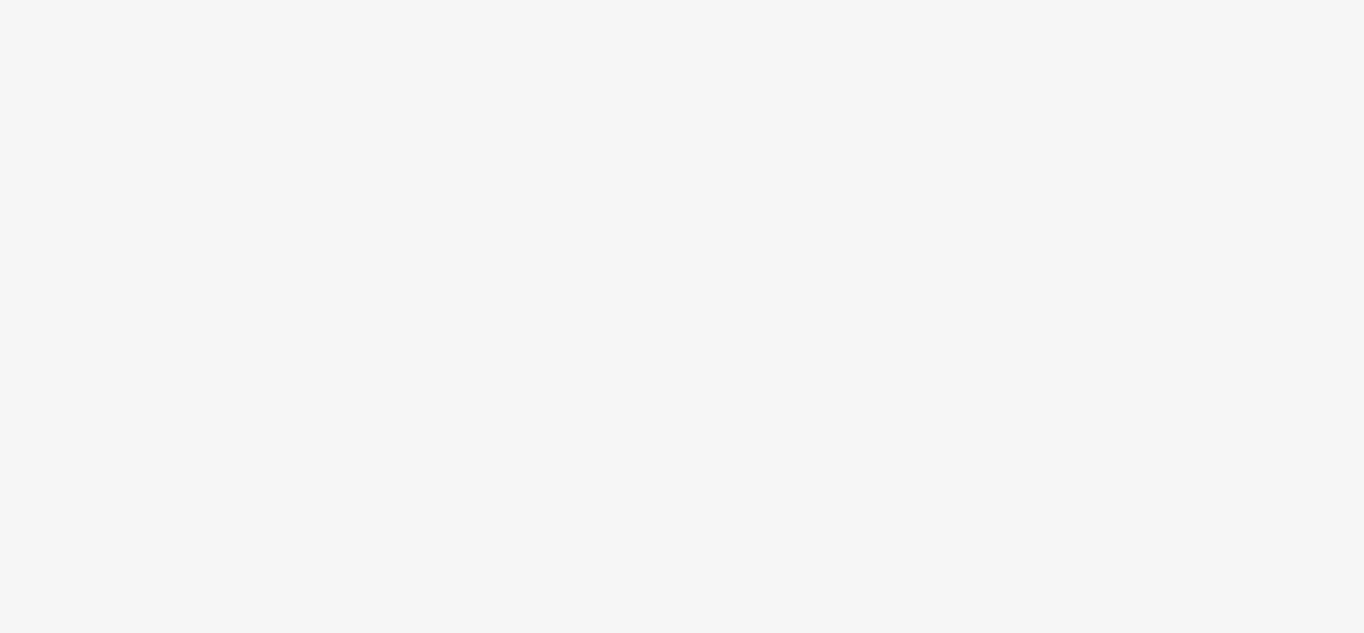 scroll, scrollTop: 0, scrollLeft: 0, axis: both 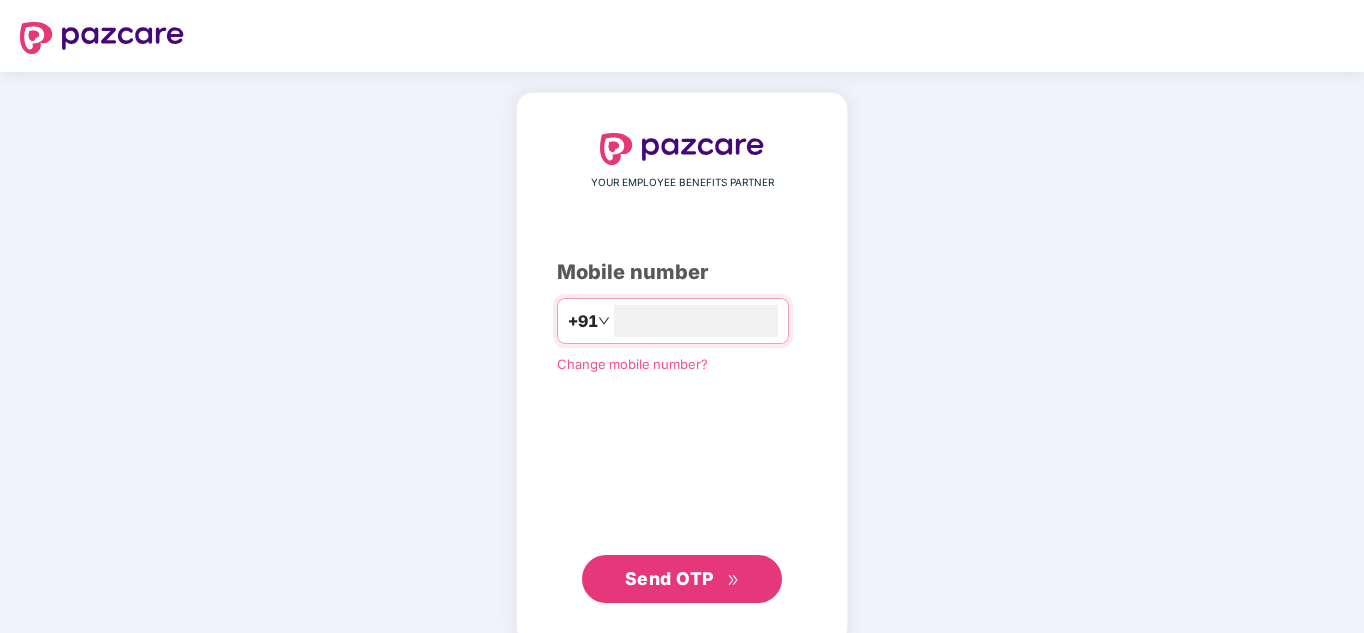 type on "**********" 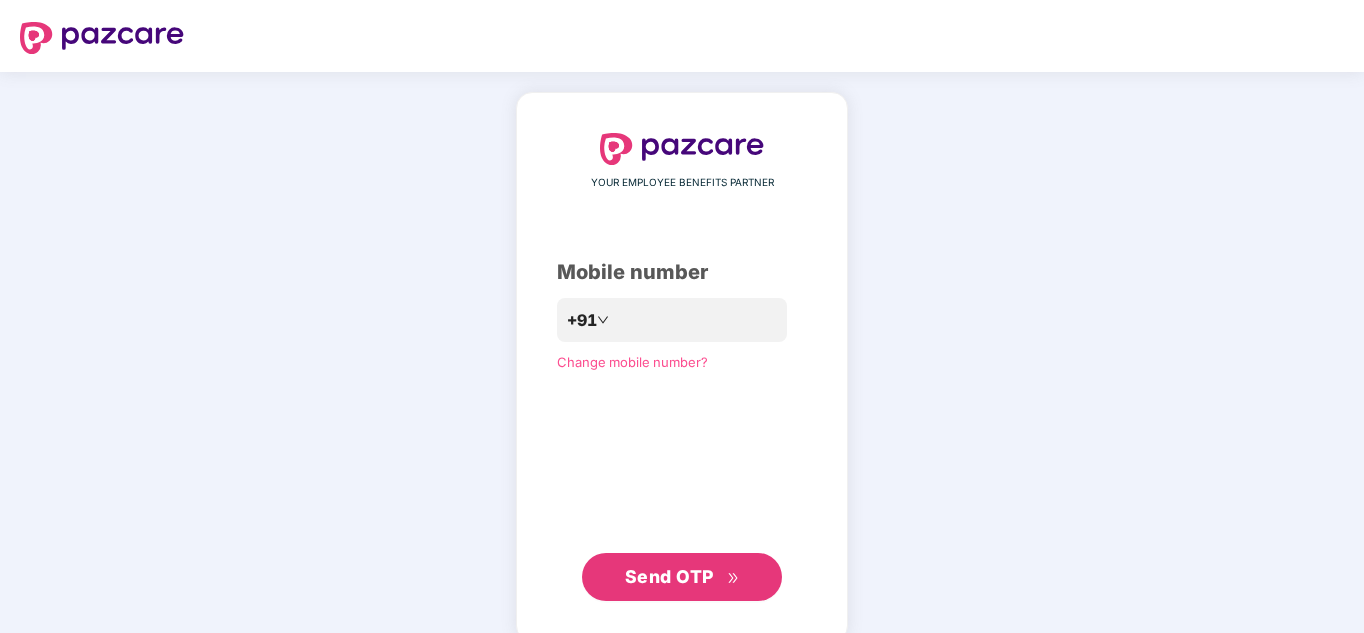 click on "Send OTP" at bounding box center [669, 576] 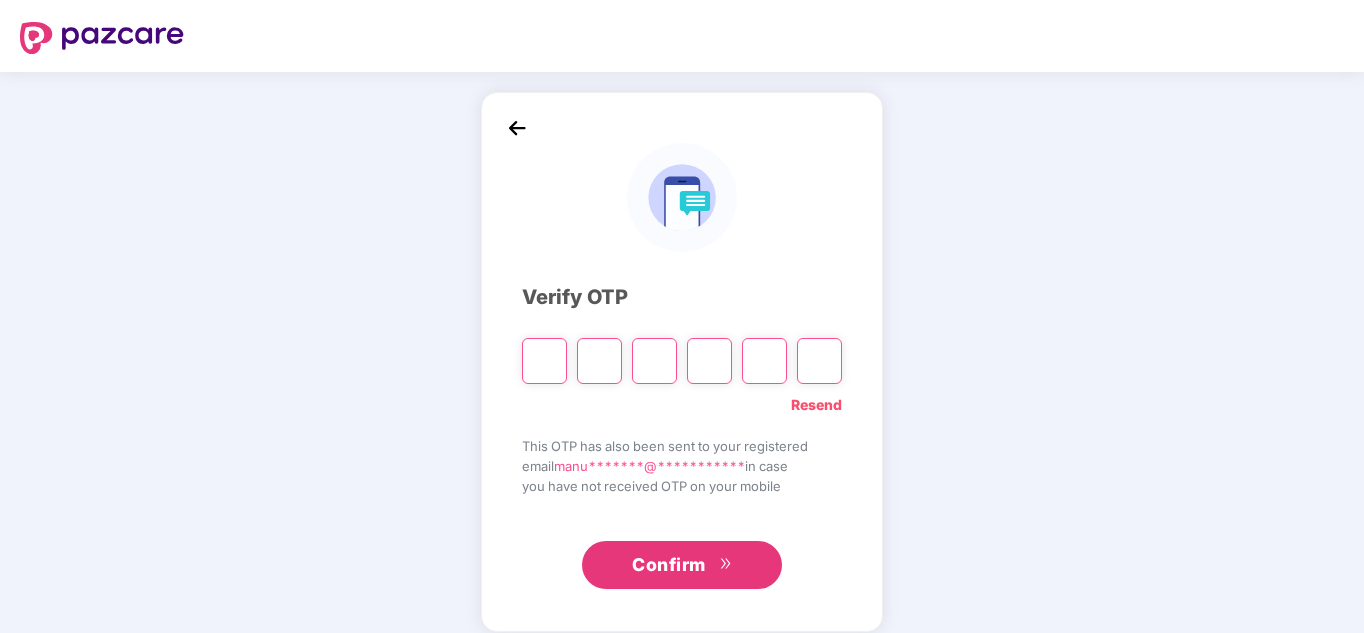 type on "*" 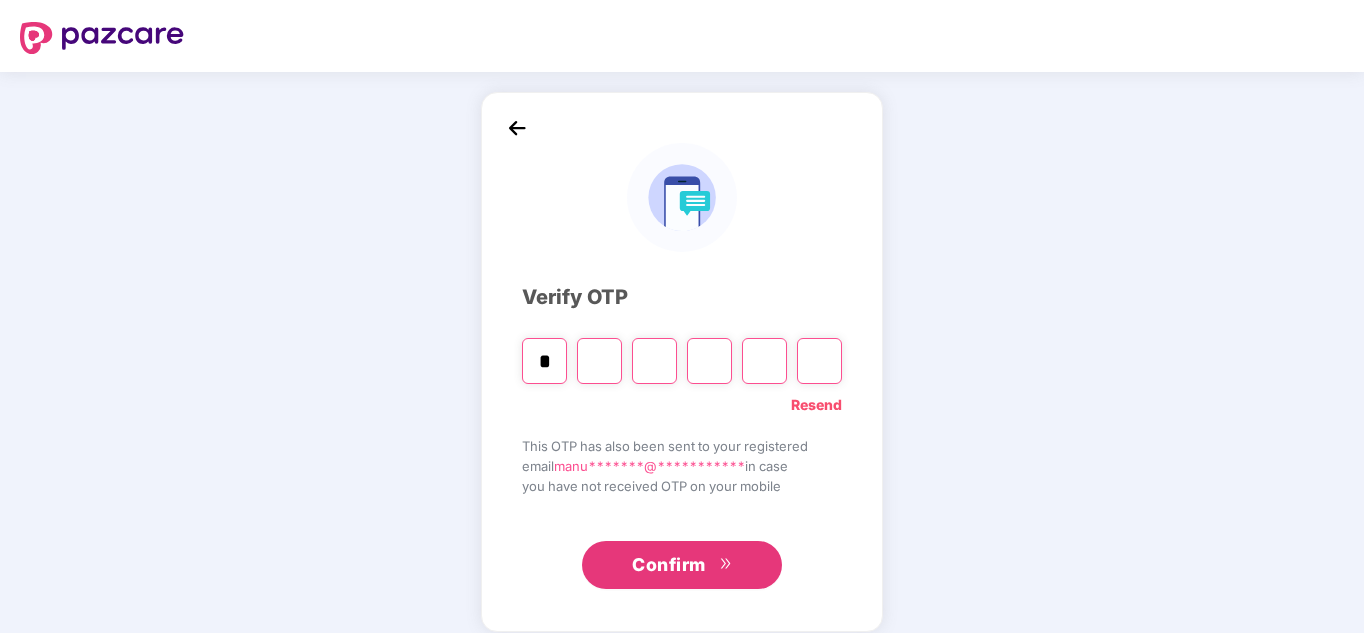 type on "*" 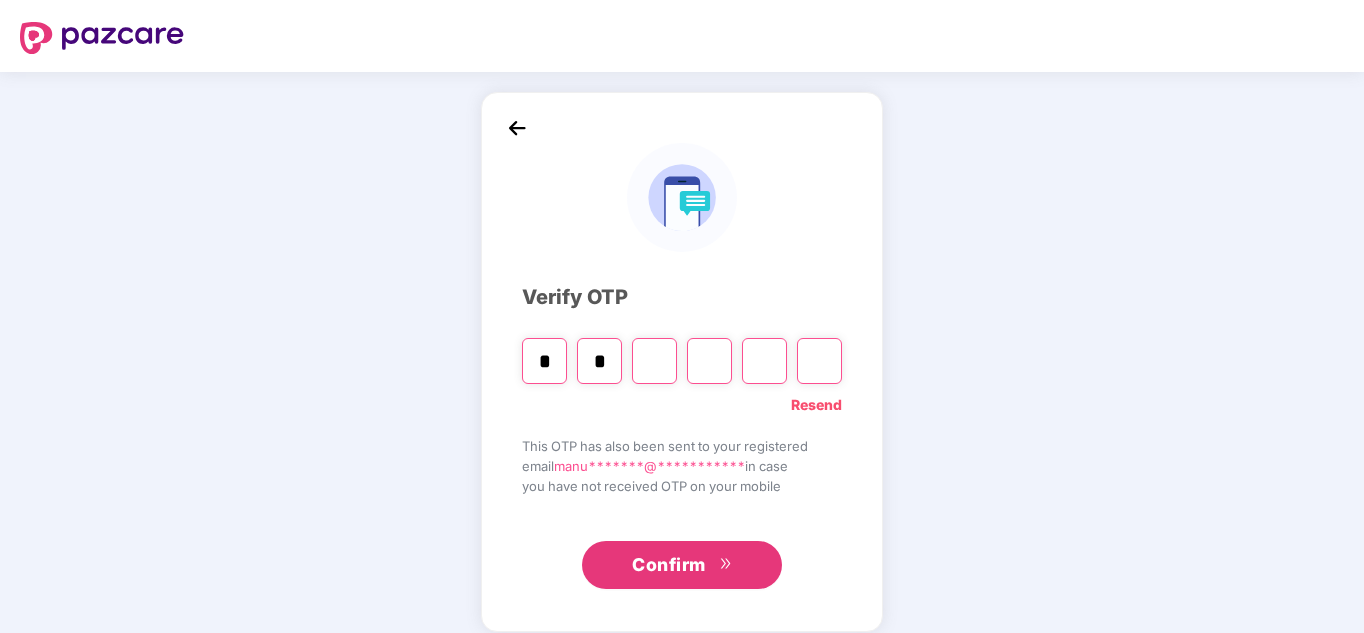 type on "*" 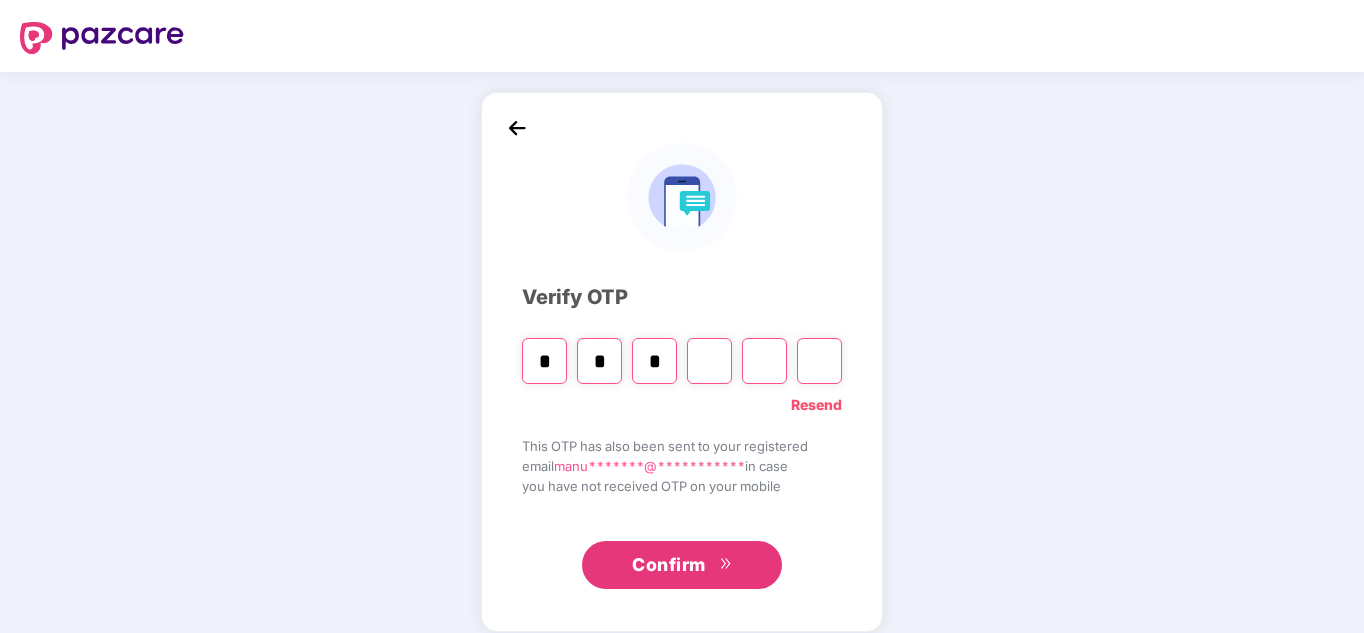 type on "*" 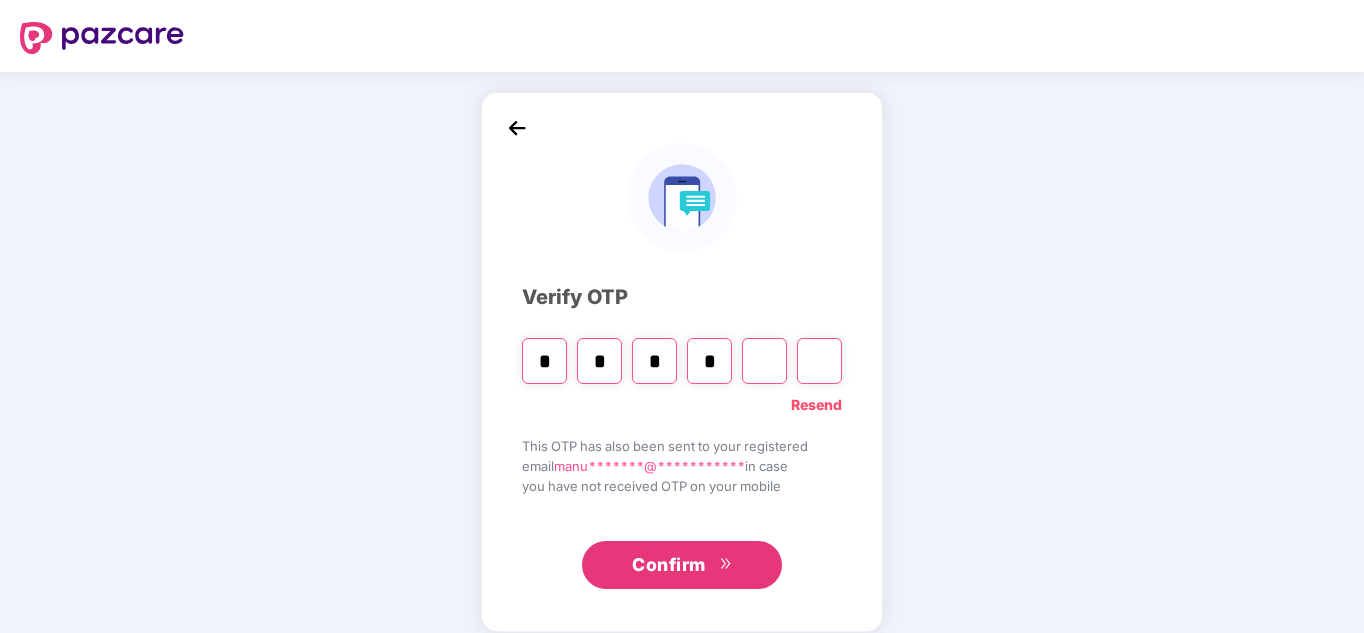 type on "*" 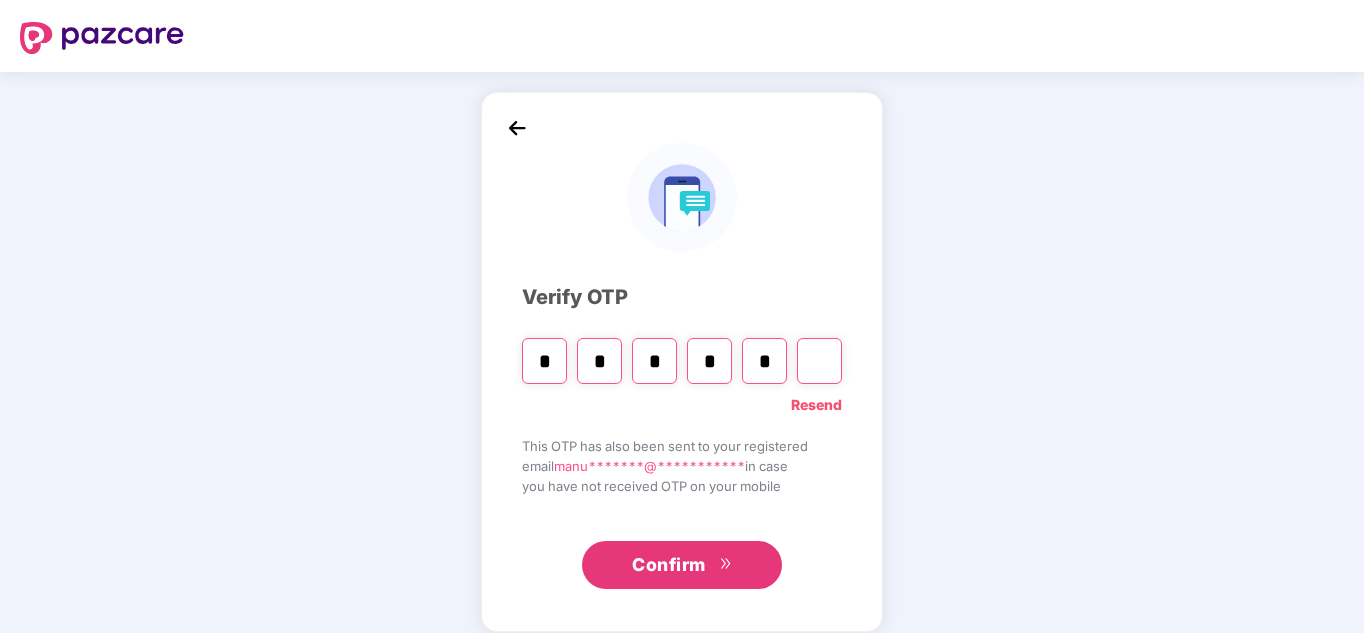 type on "*" 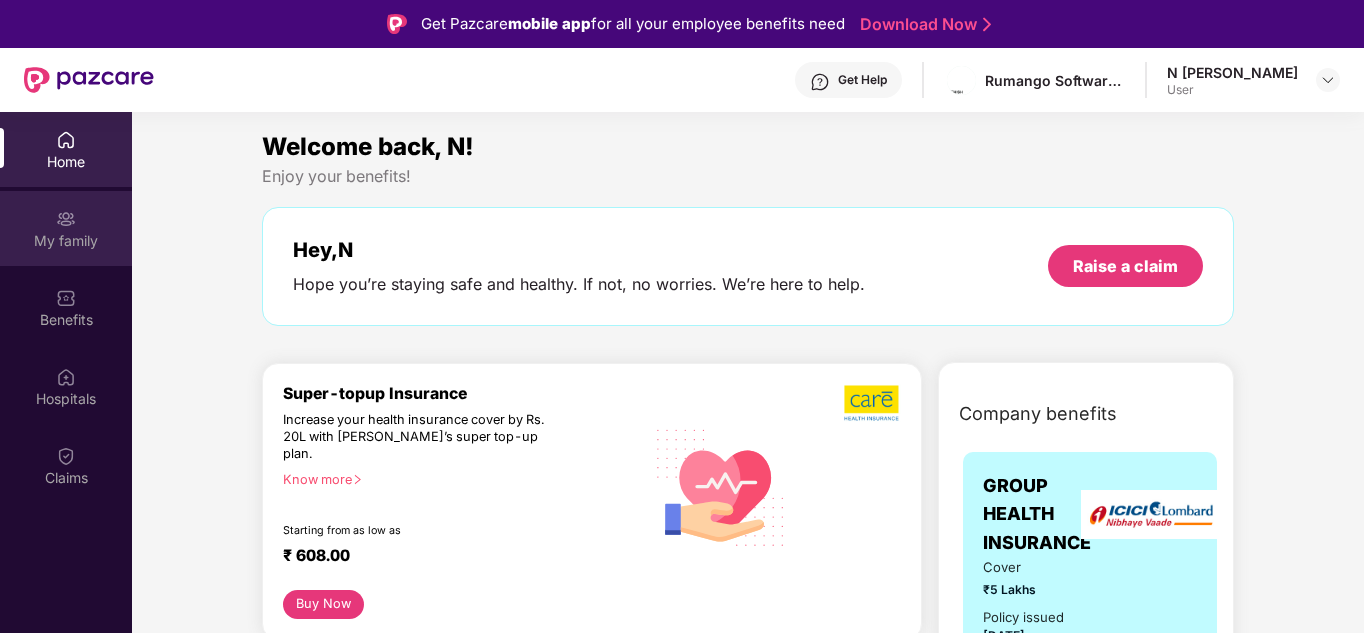 click on "My family" at bounding box center (66, 228) 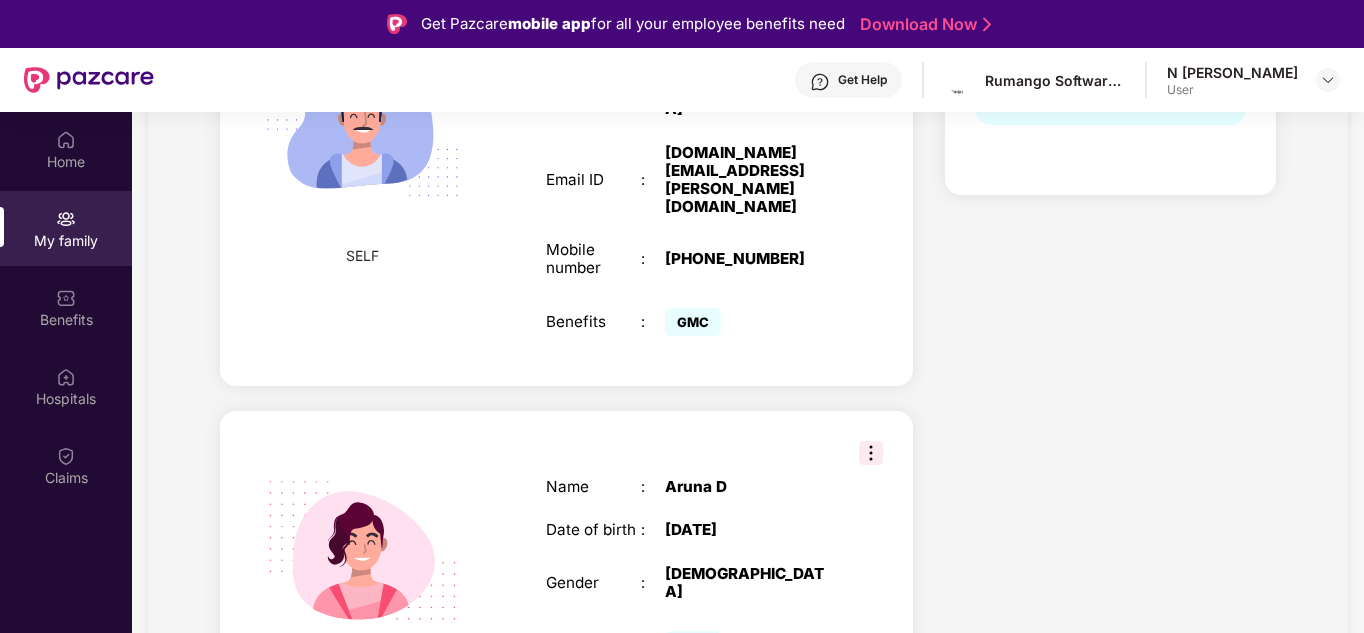 scroll, scrollTop: 533, scrollLeft: 0, axis: vertical 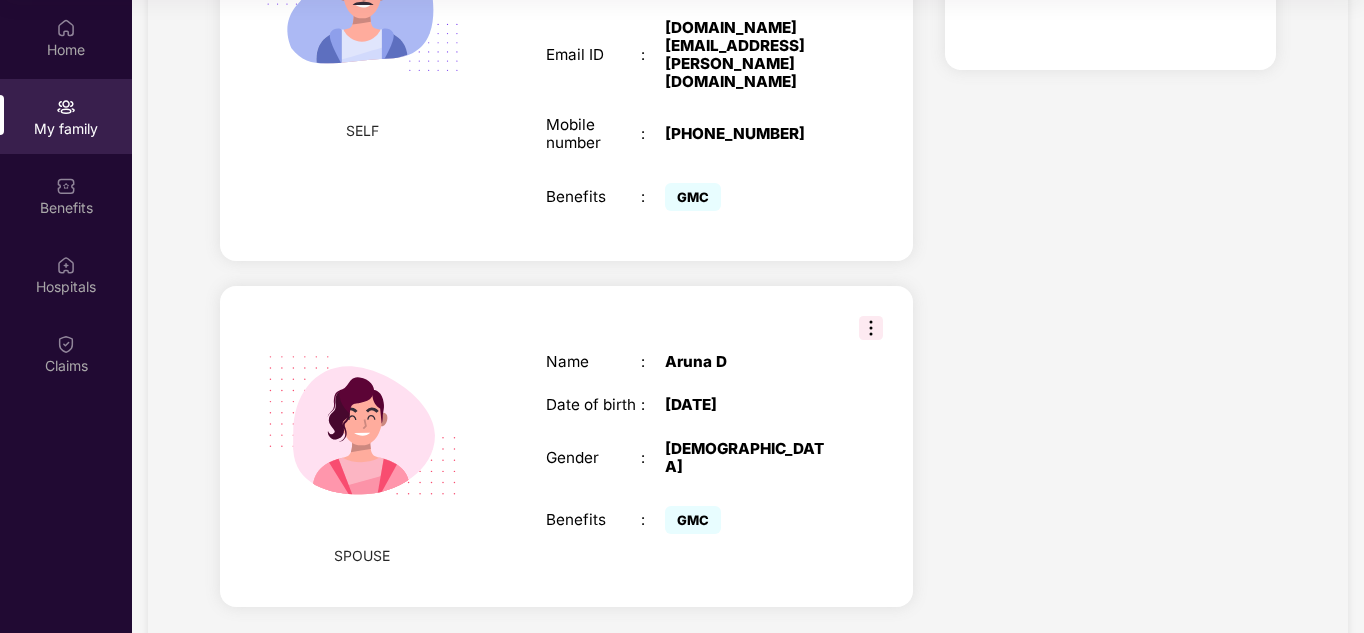 click at bounding box center (871, 328) 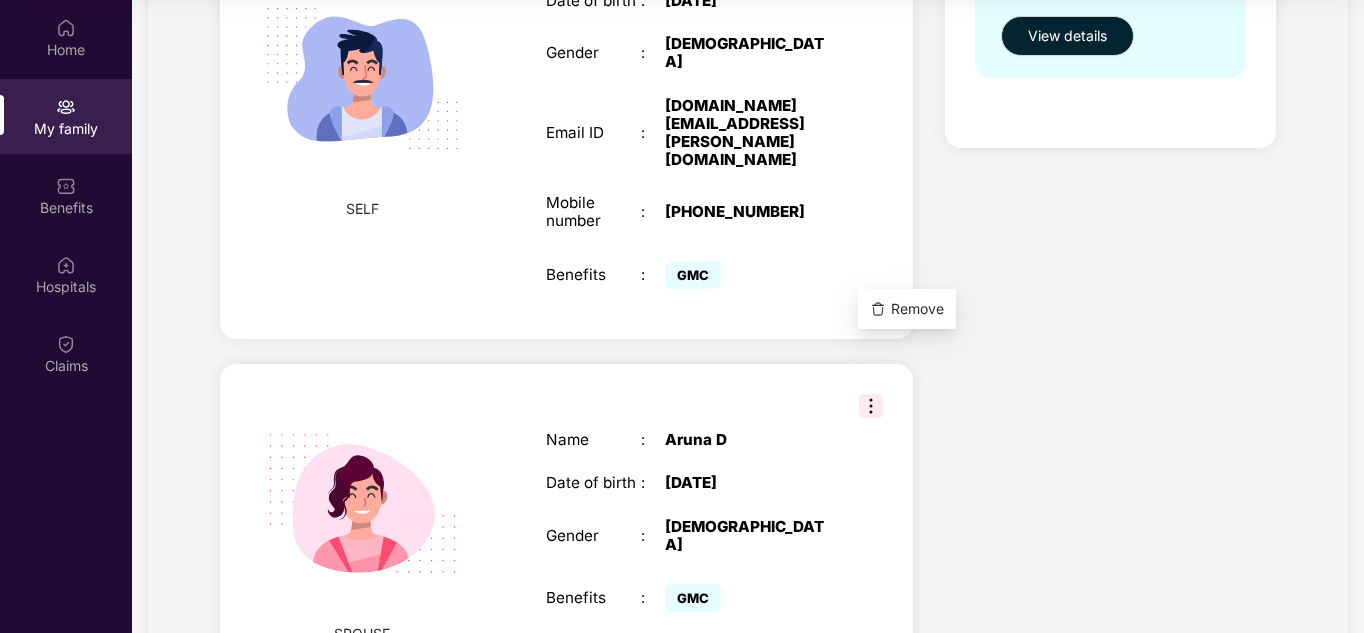 scroll, scrollTop: 533, scrollLeft: 0, axis: vertical 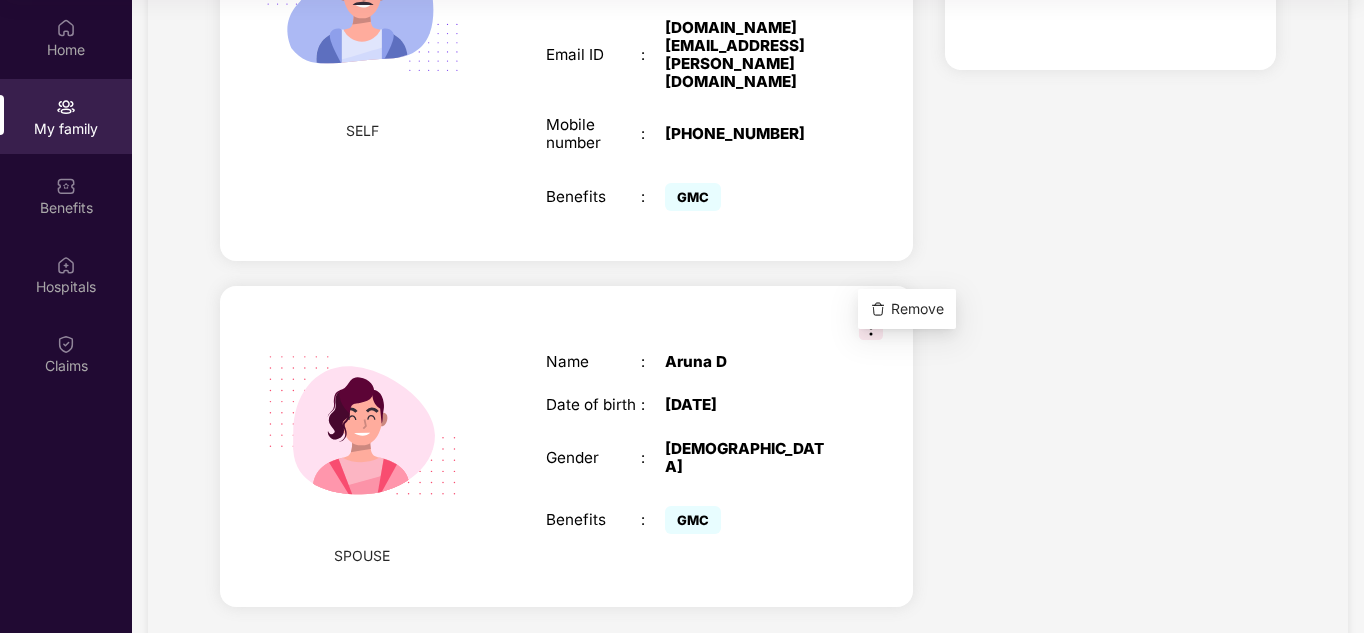 click at bounding box center (878, 309) 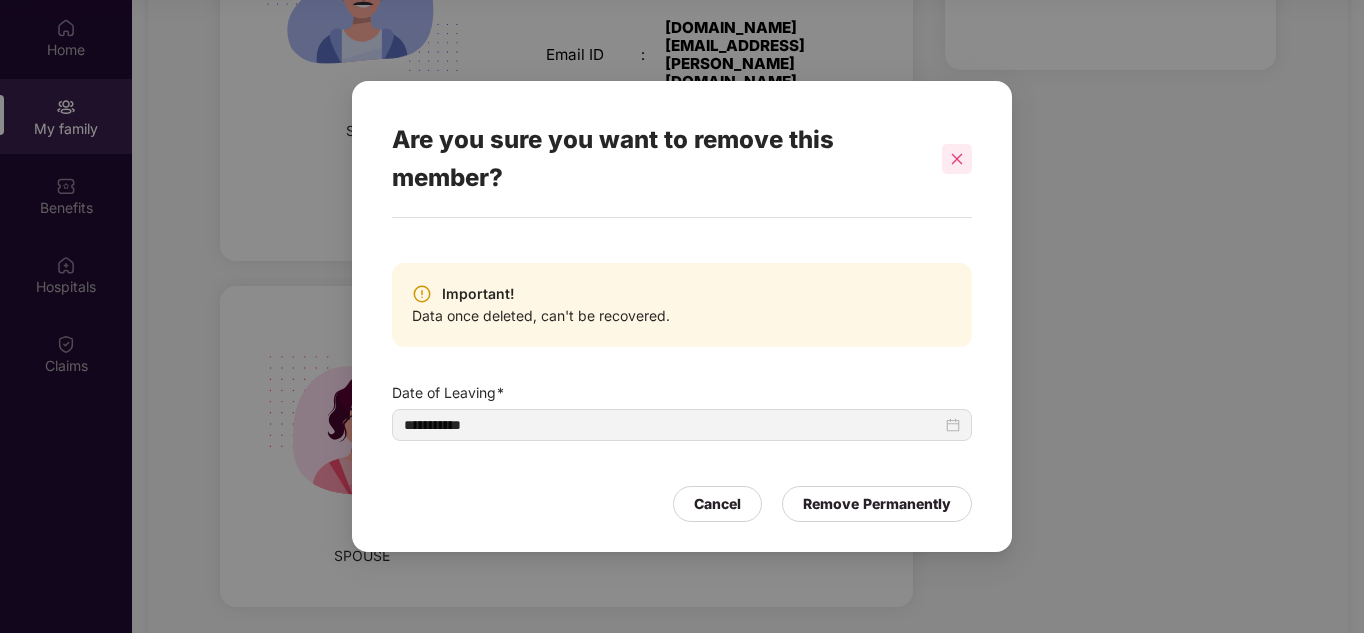 click 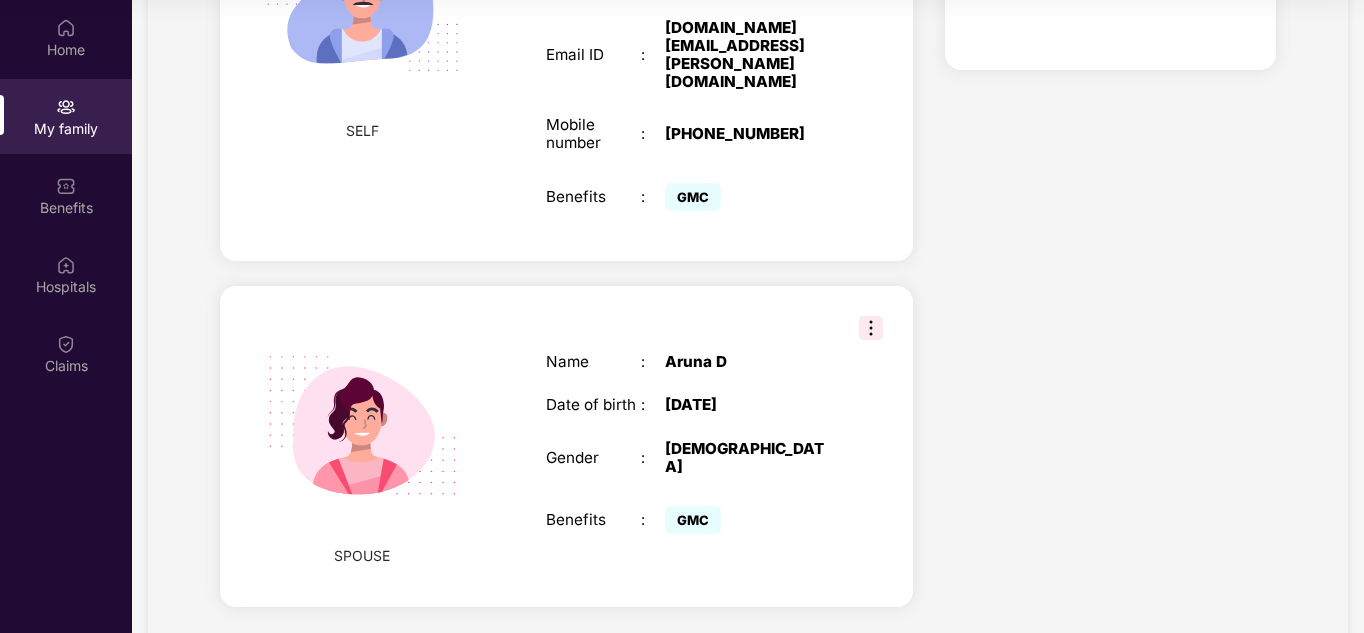 click on "Aruna D" at bounding box center (748, 362) 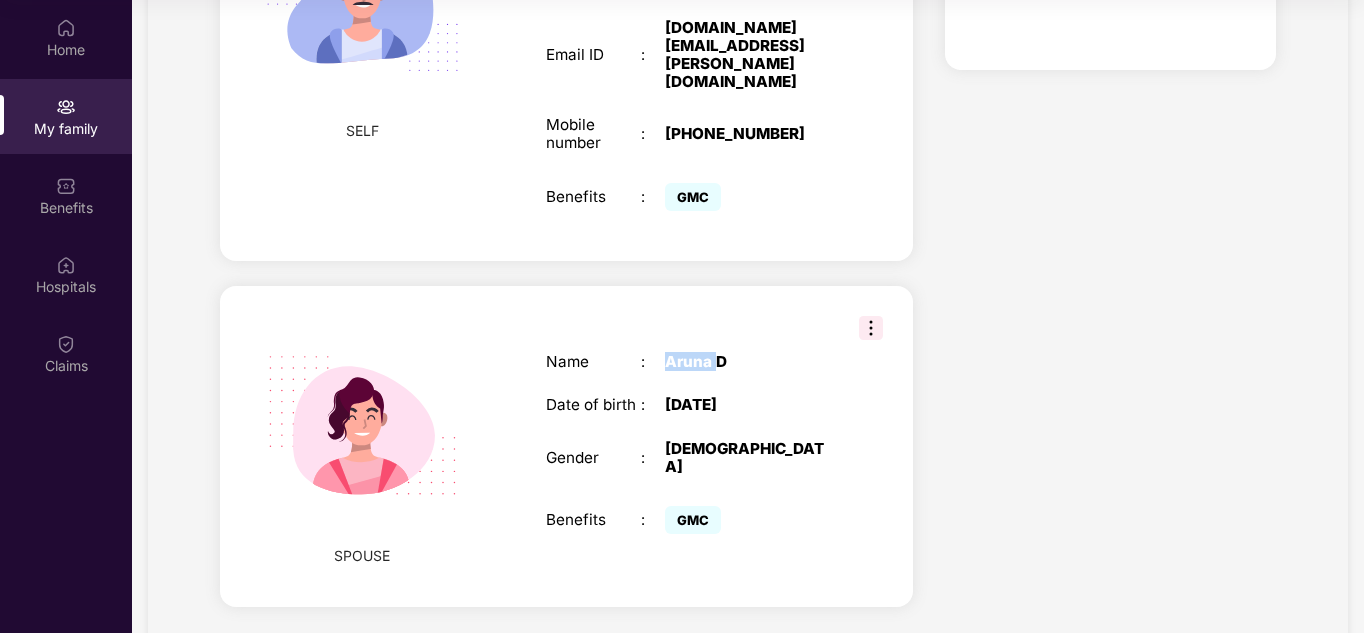 click on "Aruna D" at bounding box center [748, 362] 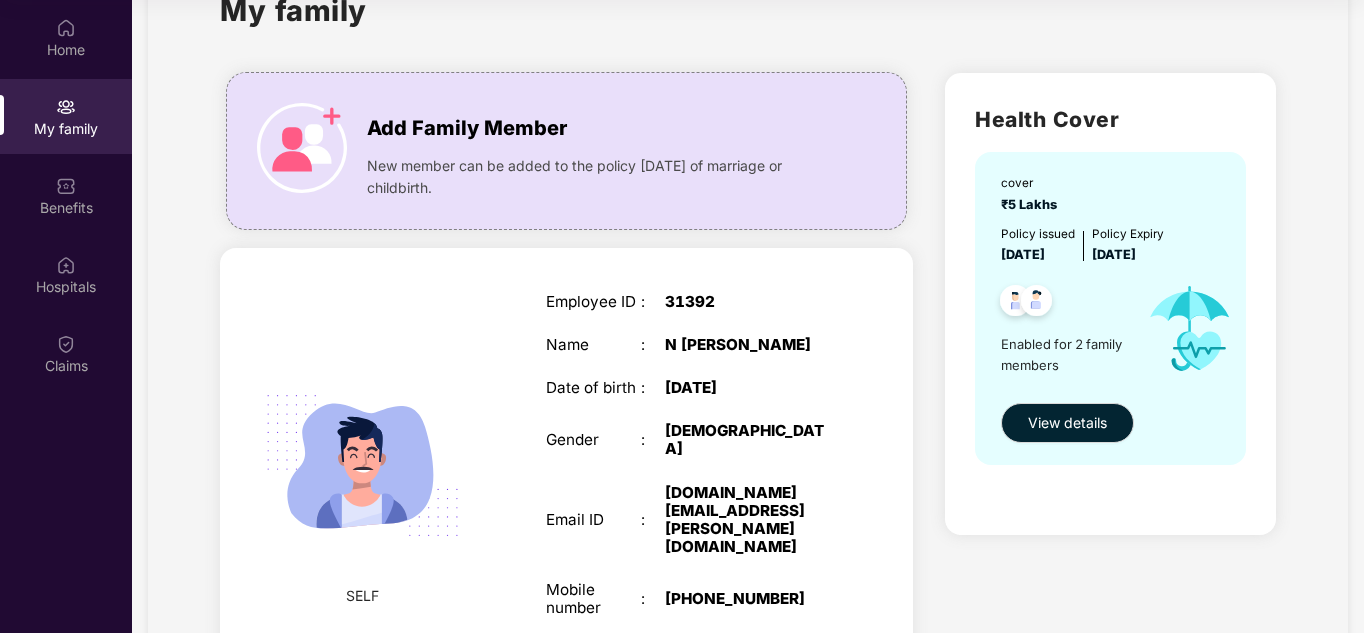 scroll, scrollTop: 0, scrollLeft: 0, axis: both 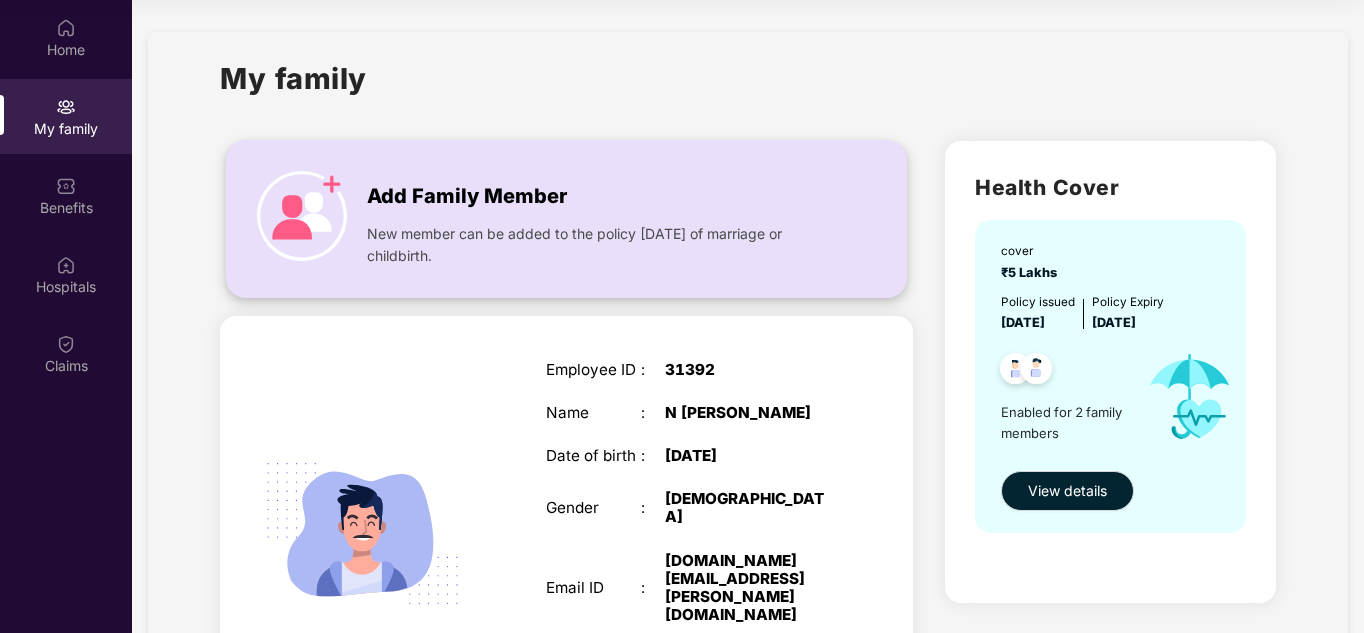click on "Add Family Member New member can be added to the policy [DATE] of marriage or childbirth." at bounding box center (566, 218) 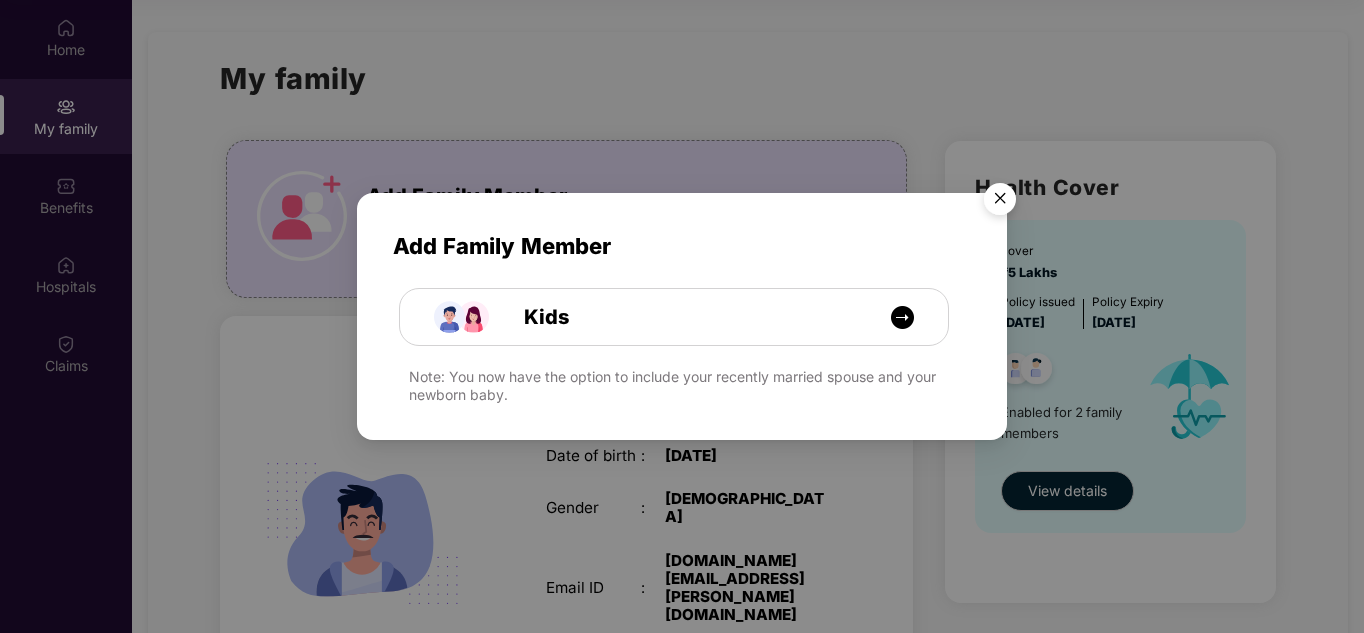 click at bounding box center [1000, 202] 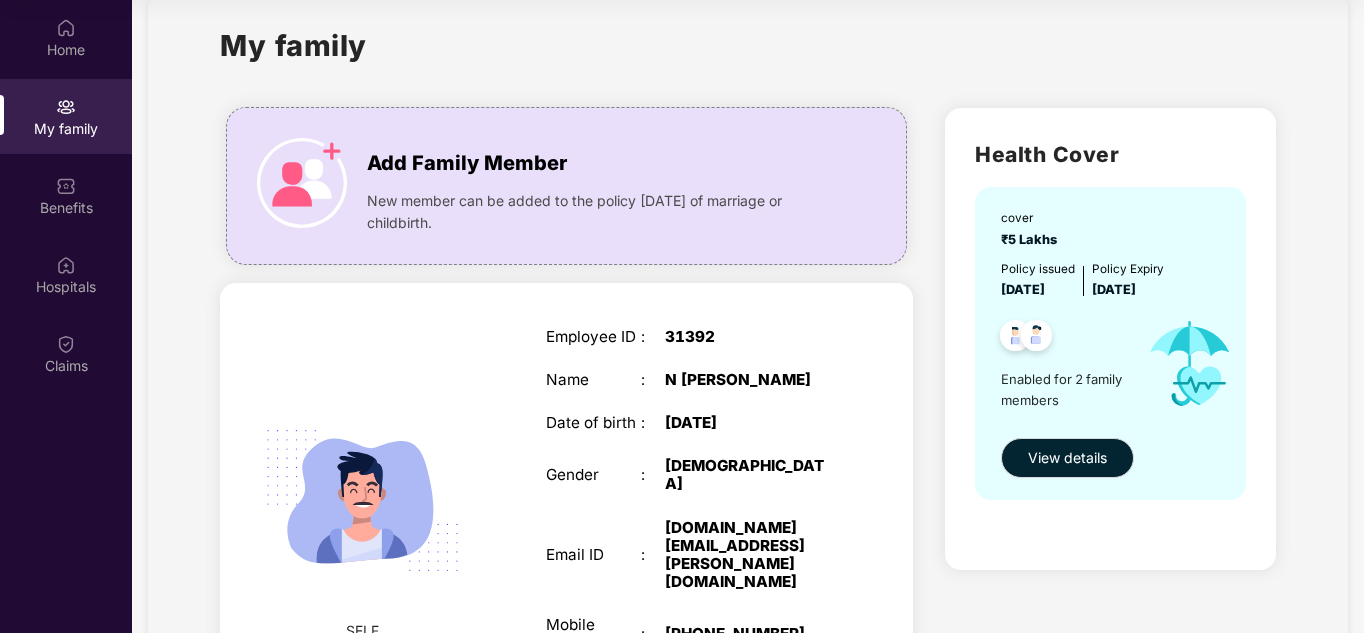 scroll, scrollTop: 433, scrollLeft: 0, axis: vertical 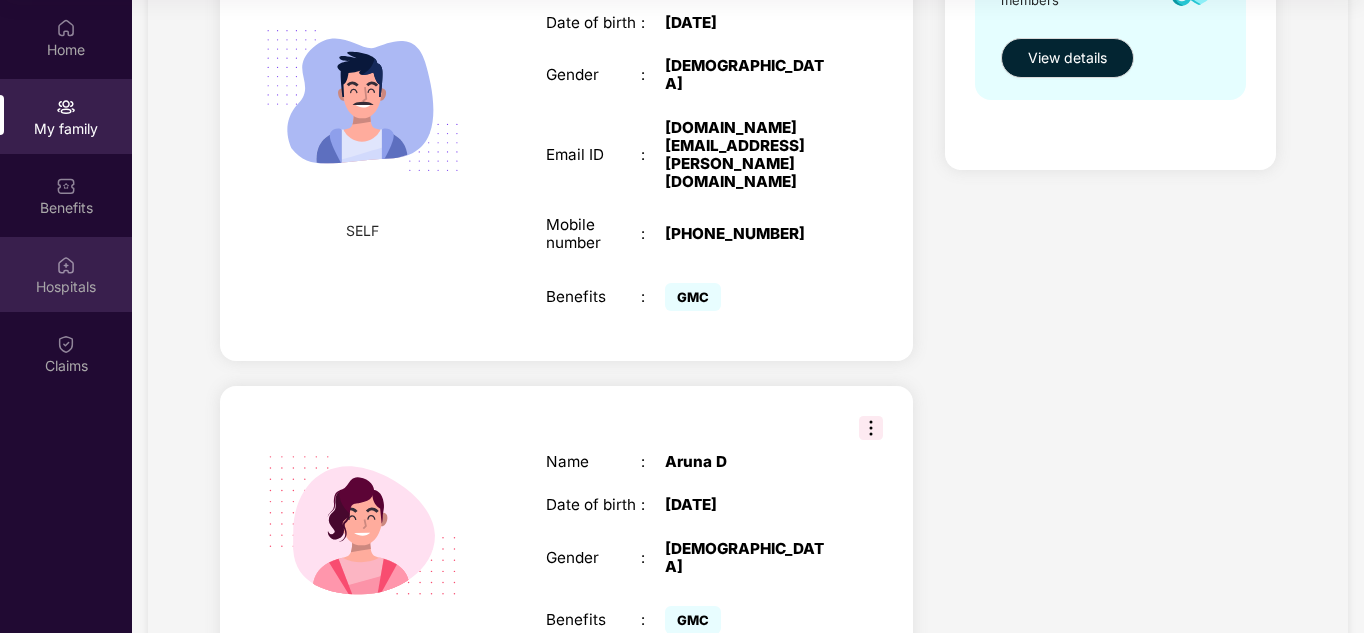 click on "Hospitals" at bounding box center (66, 274) 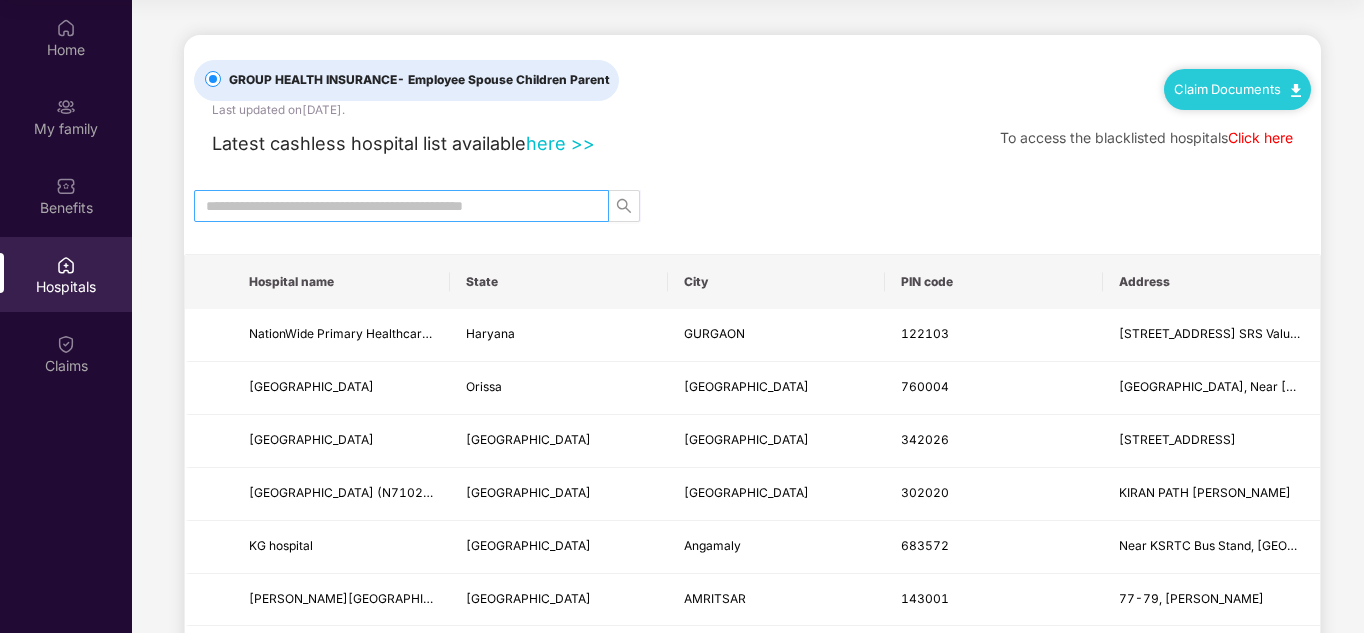 click at bounding box center (393, 206) 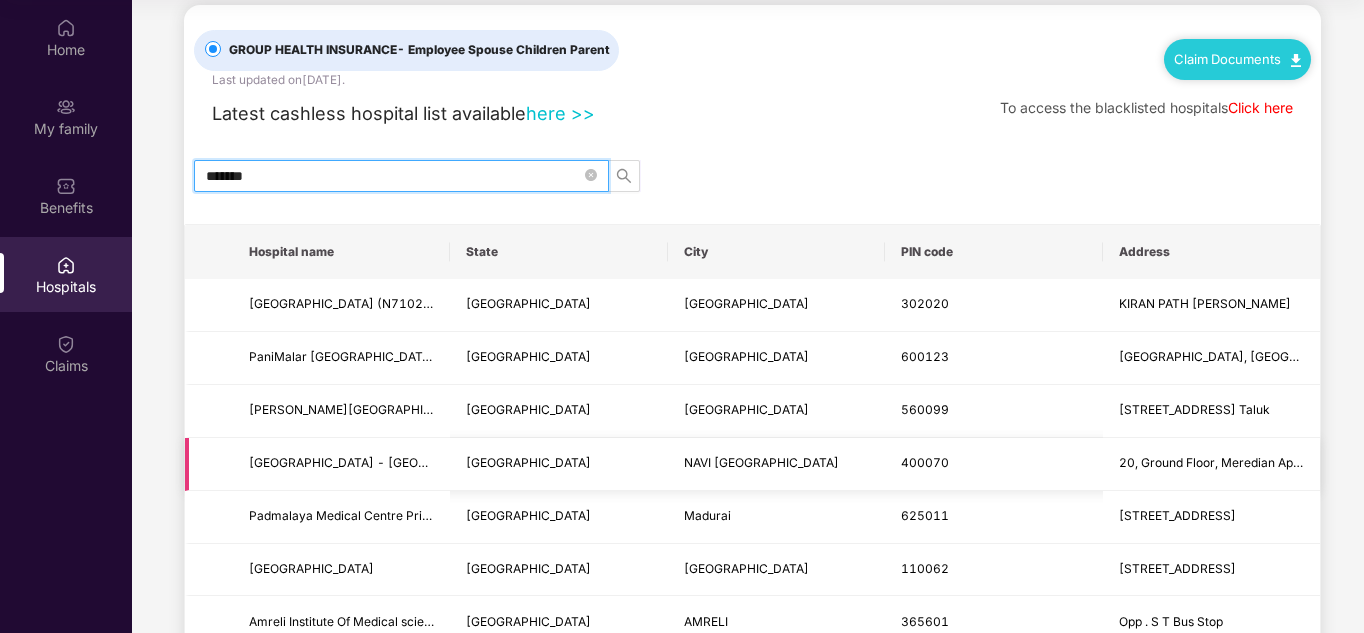 scroll, scrollTop: 0, scrollLeft: 0, axis: both 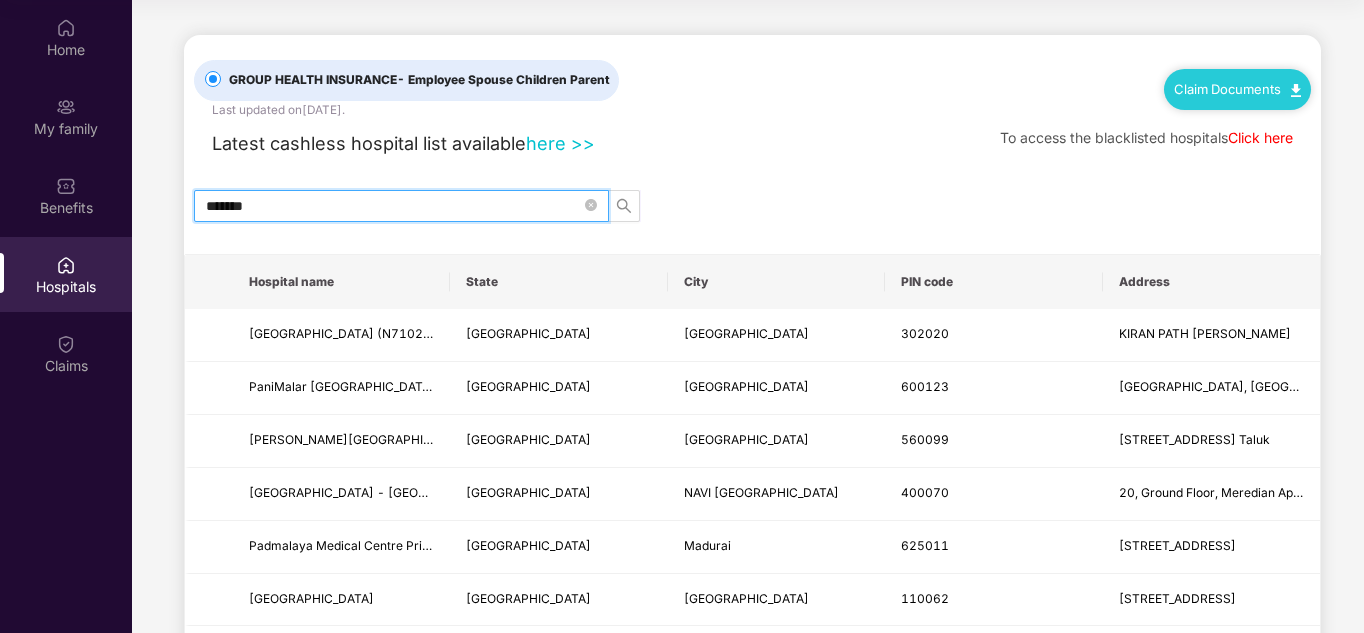 type on "*******" 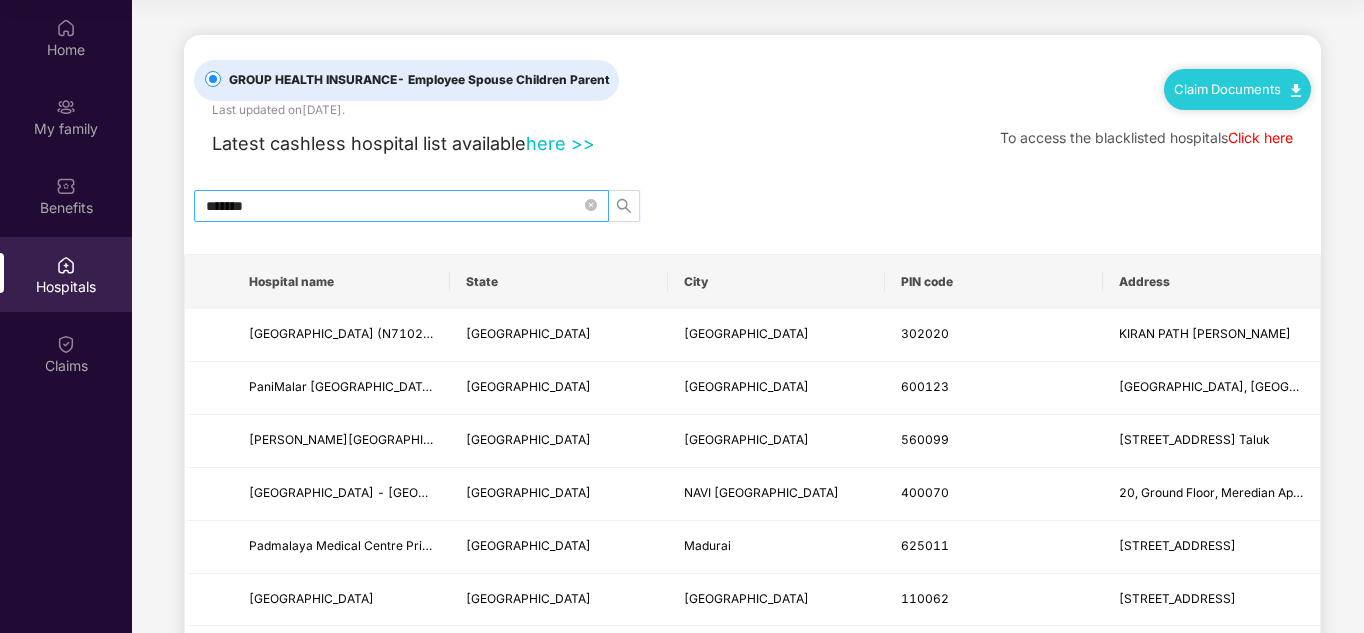 click on "*******" at bounding box center [401, 206] 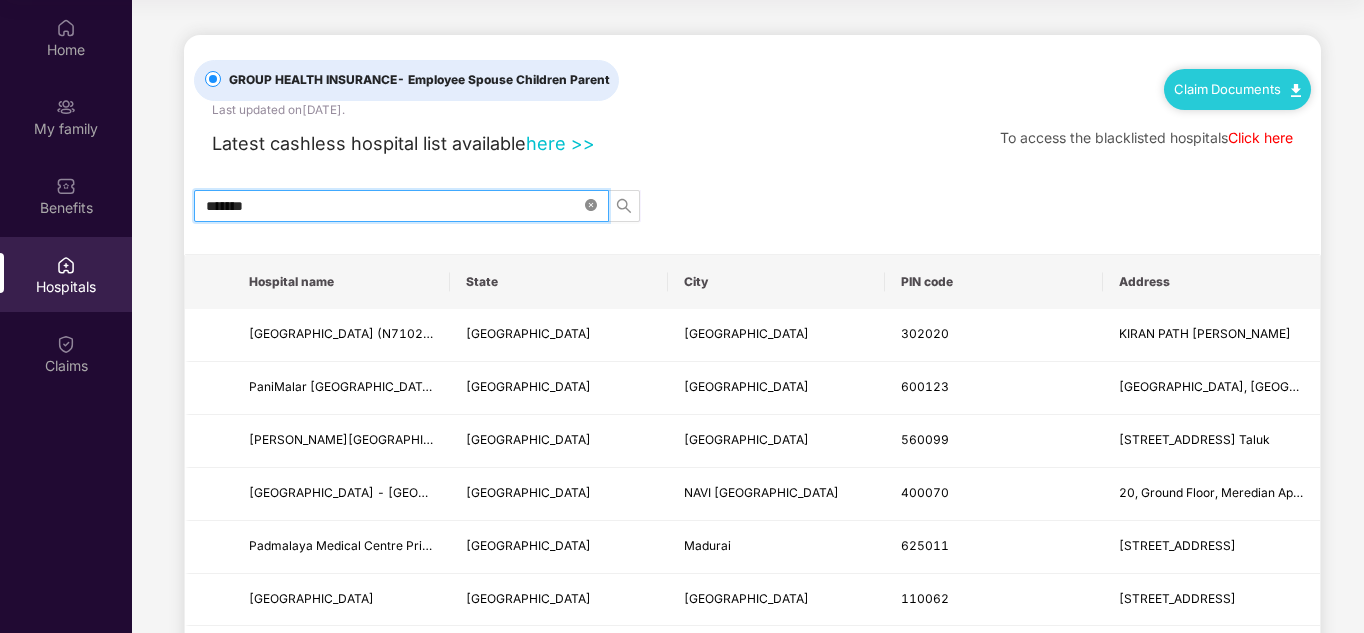 click 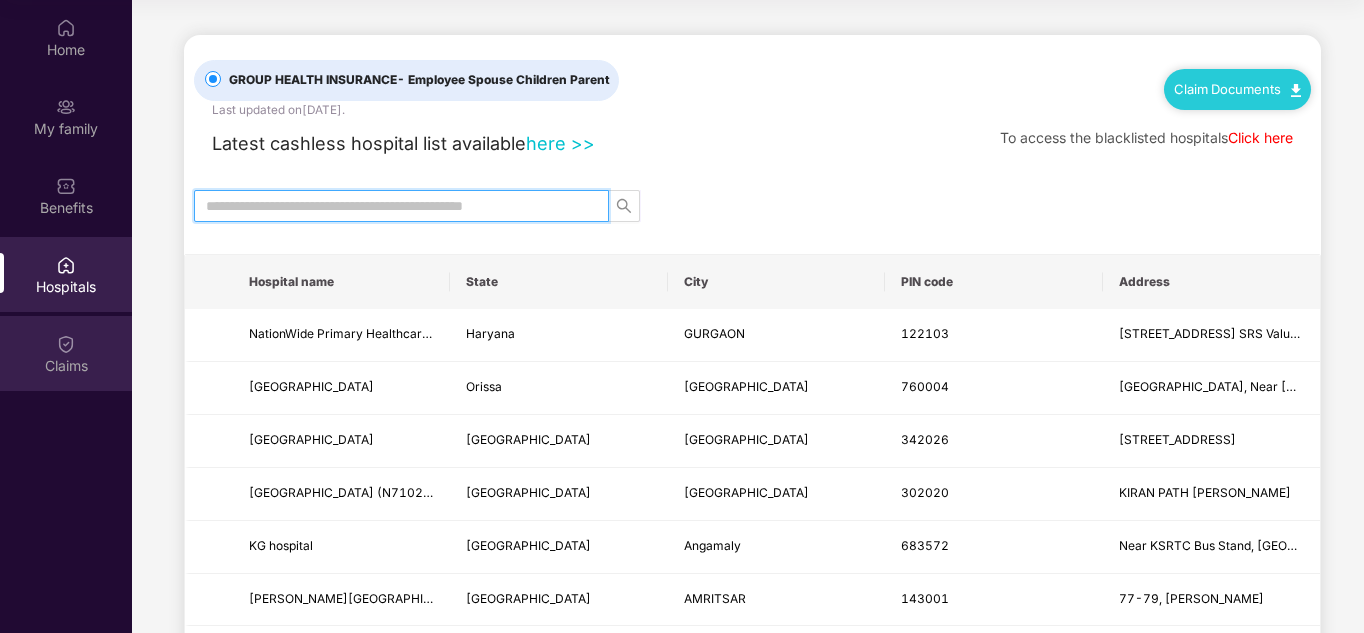 click on "Claims" at bounding box center [66, 353] 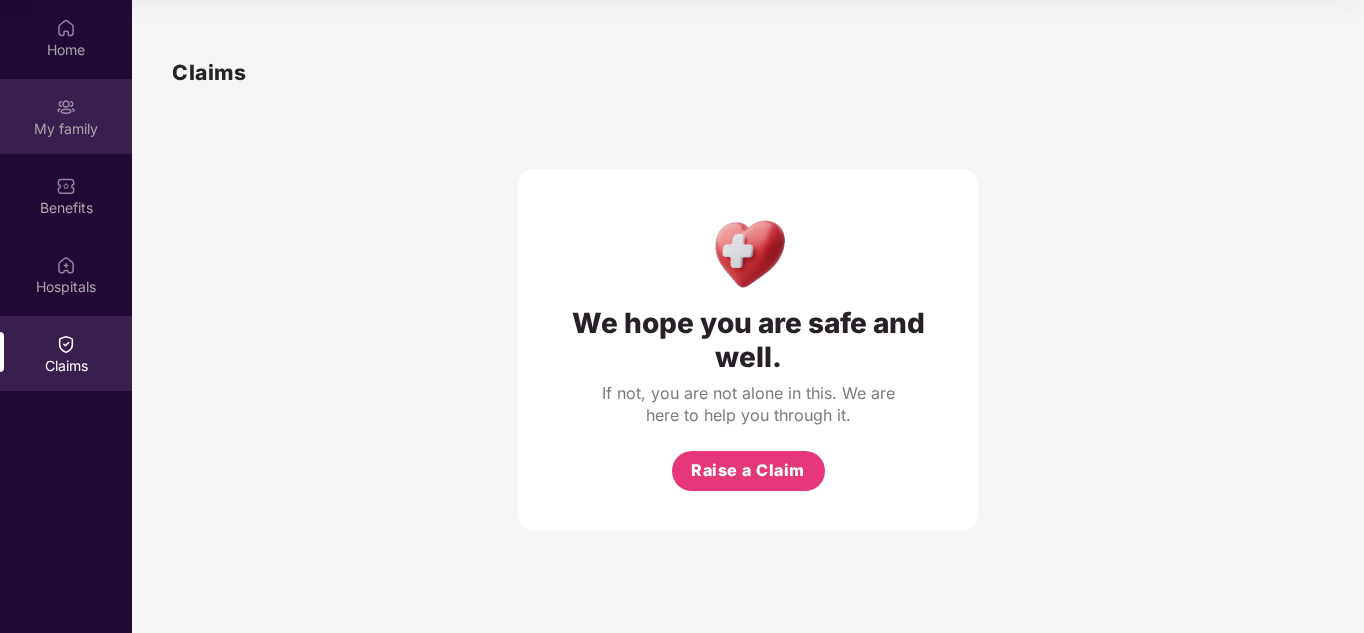 click on "My family" at bounding box center (66, 116) 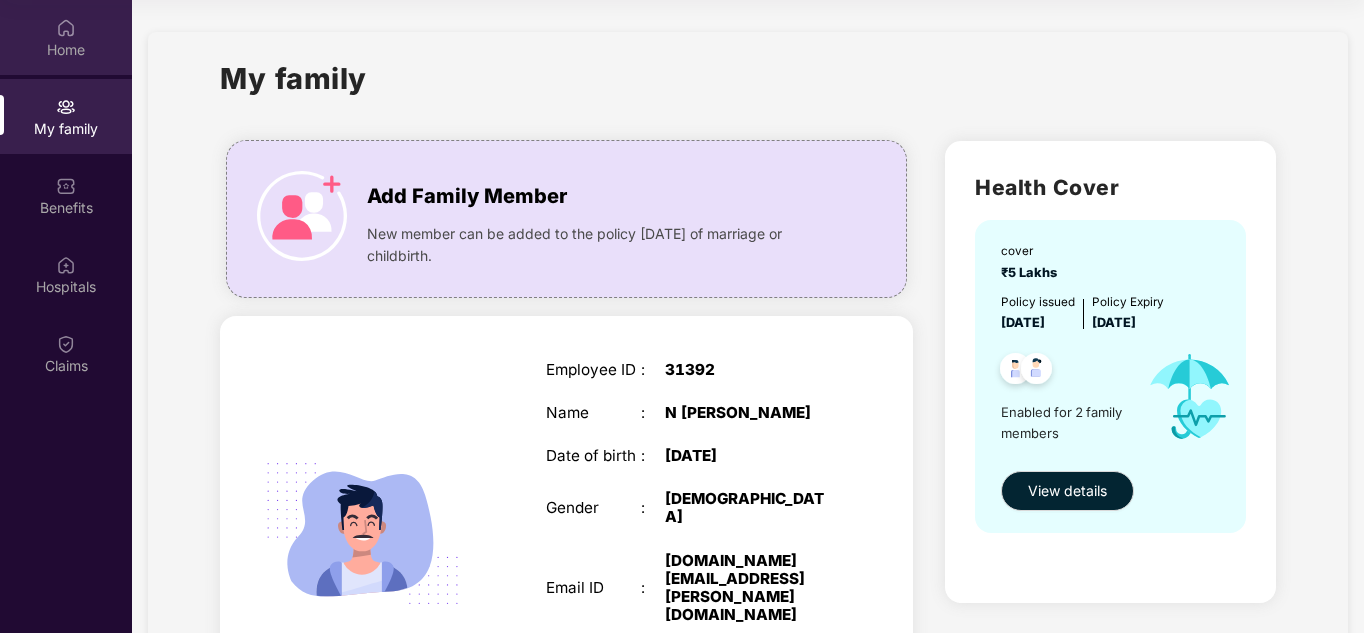 click on "Home" at bounding box center (66, 50) 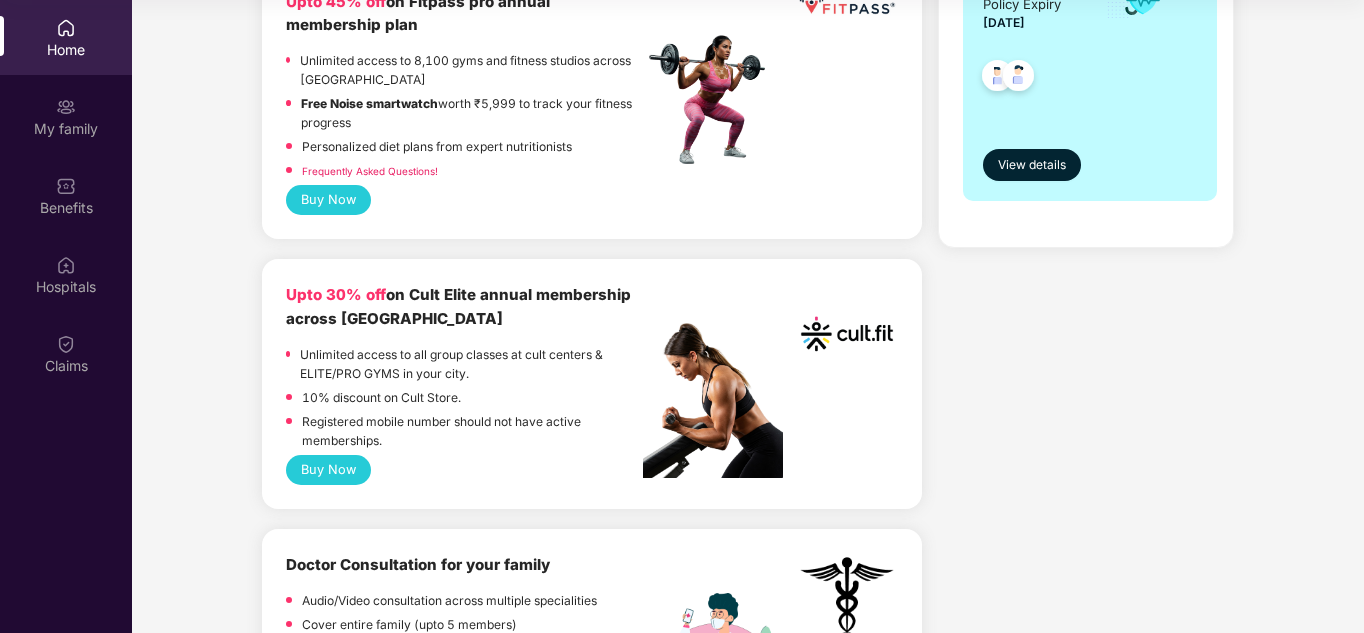 scroll, scrollTop: 100, scrollLeft: 0, axis: vertical 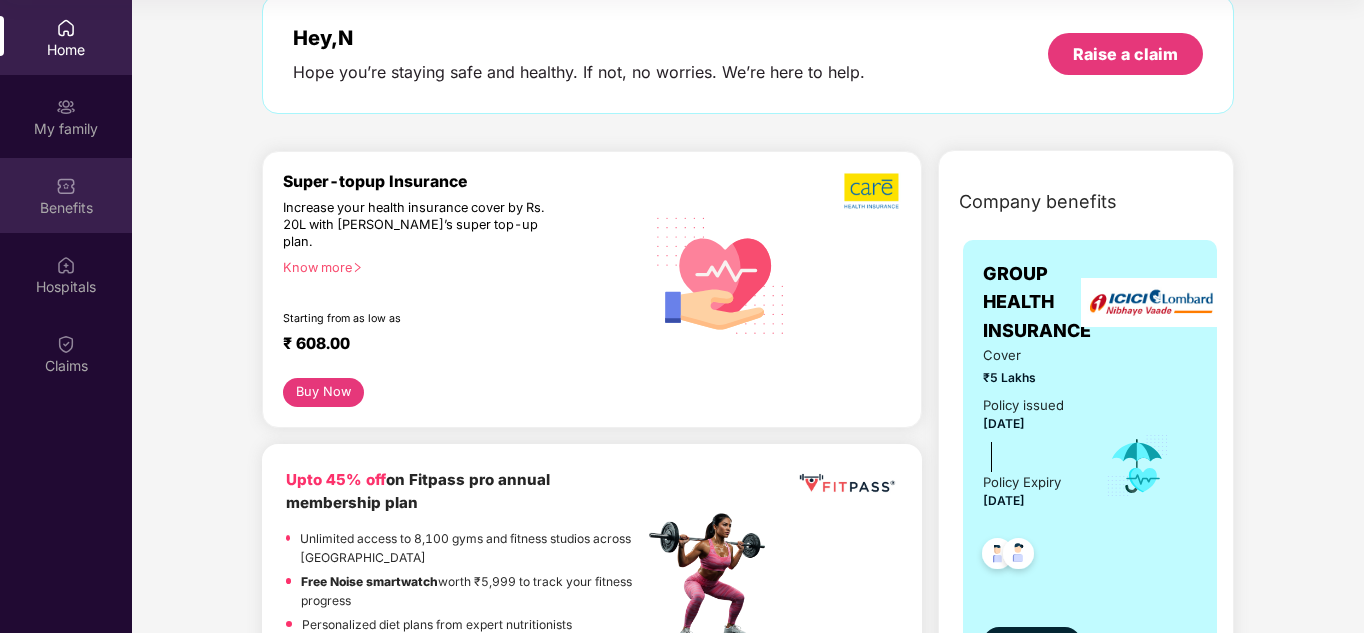 click on "Benefits" at bounding box center (66, 195) 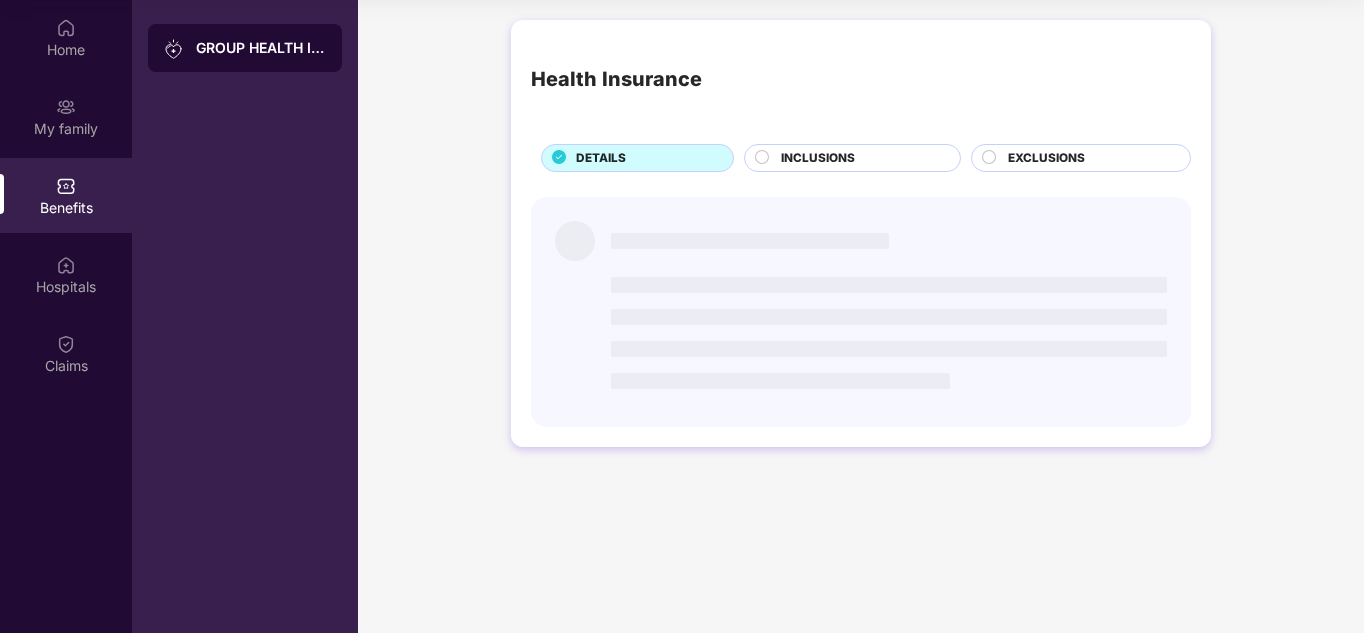 scroll, scrollTop: 0, scrollLeft: 0, axis: both 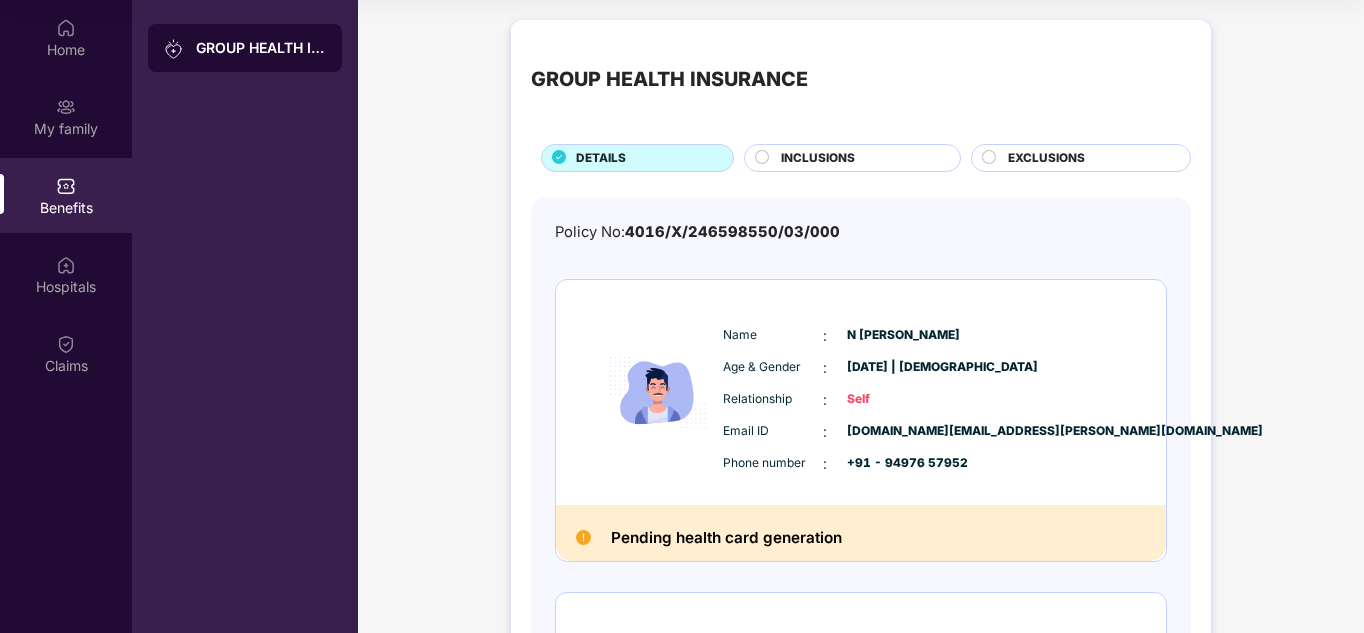 click on "INCLUSIONS" at bounding box center [818, 158] 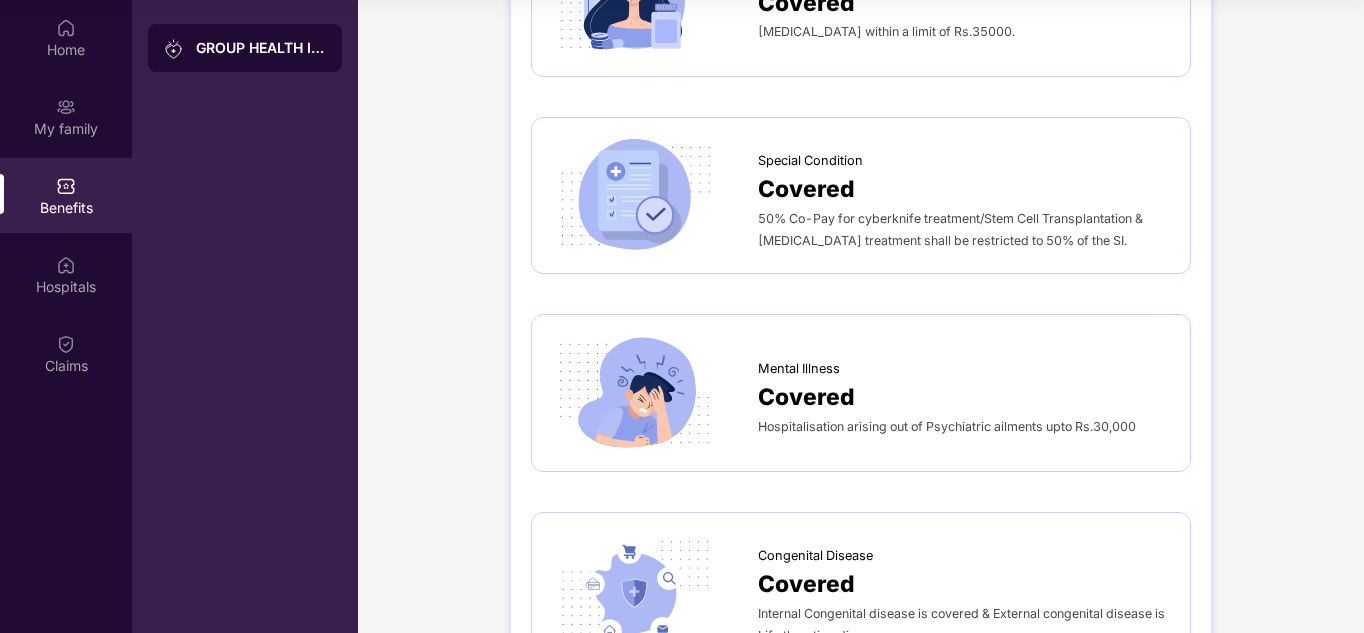 scroll, scrollTop: 3898, scrollLeft: 0, axis: vertical 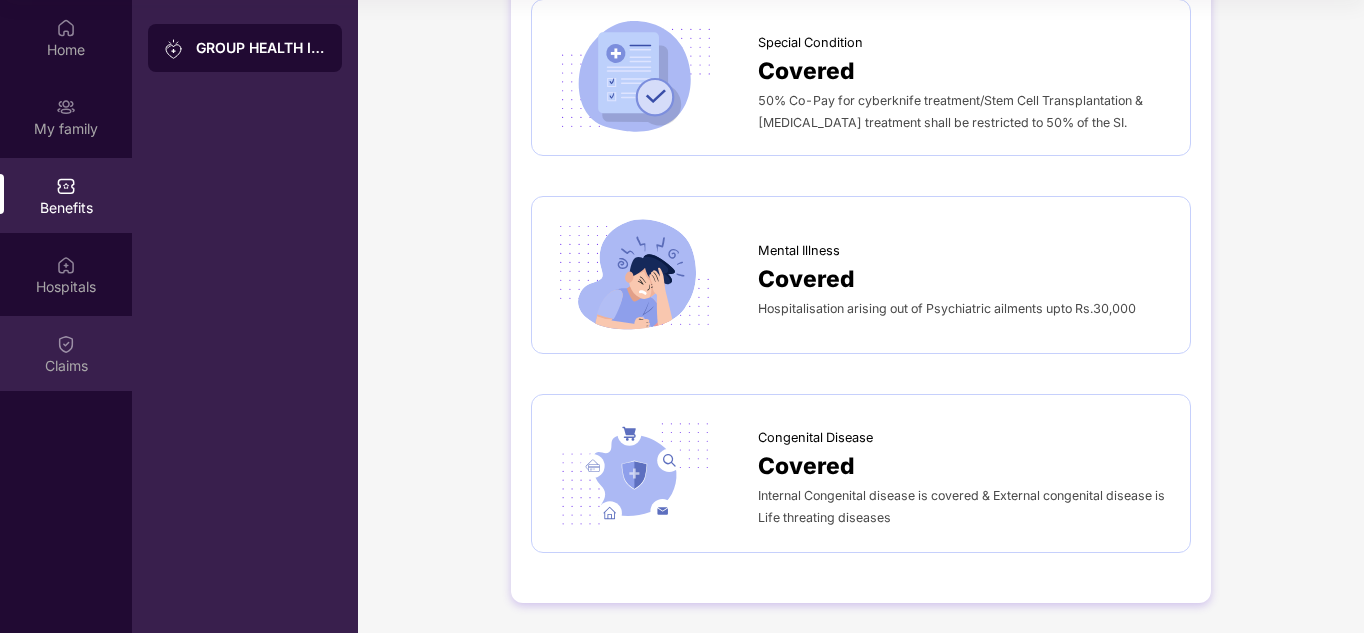 click on "Claims" at bounding box center (66, 365) 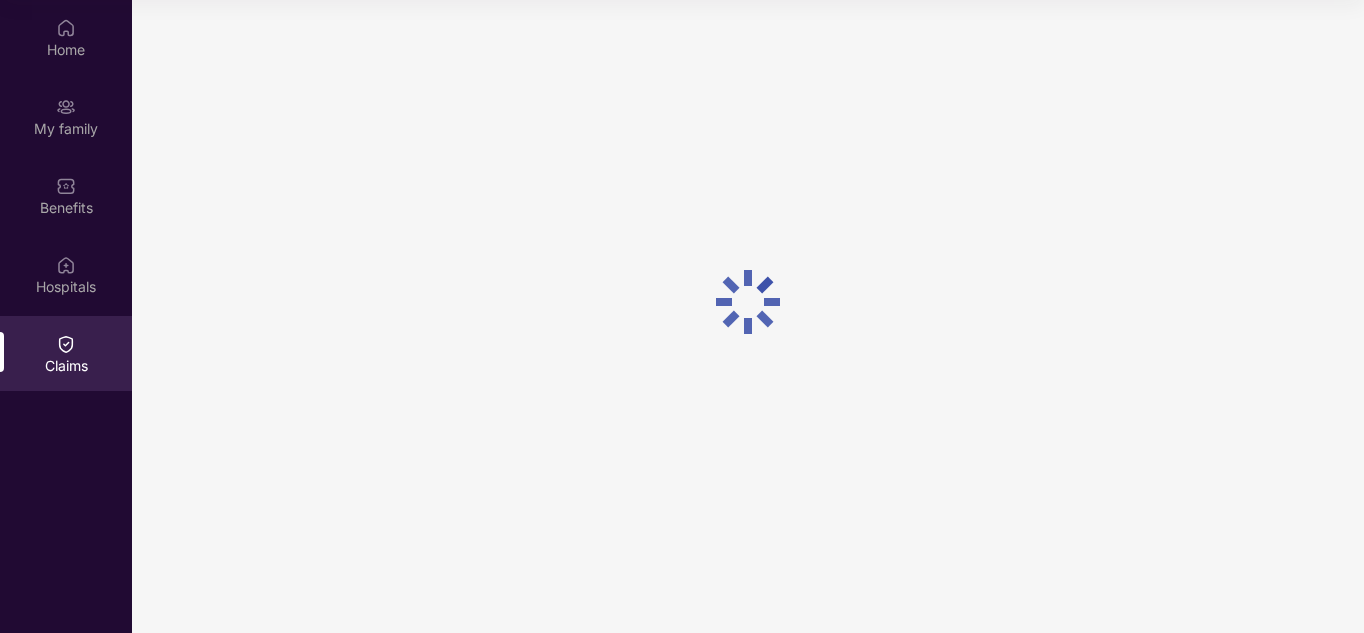 scroll, scrollTop: 0, scrollLeft: 0, axis: both 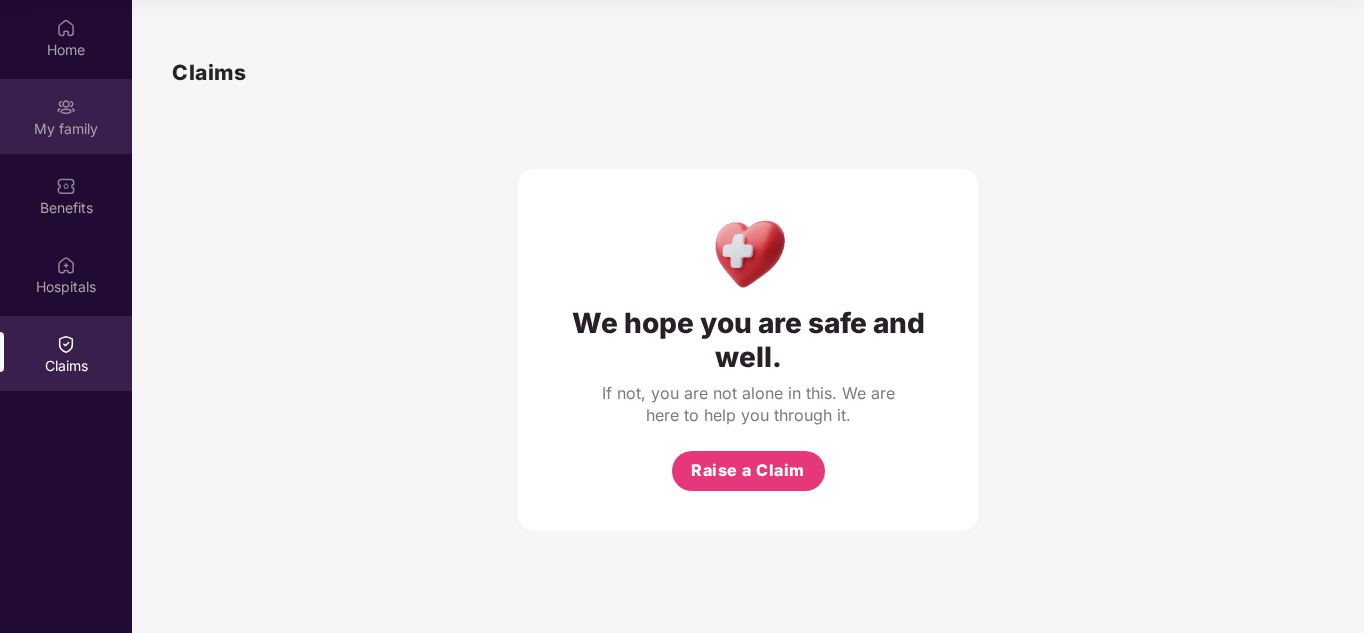 click on "My family" at bounding box center (66, 129) 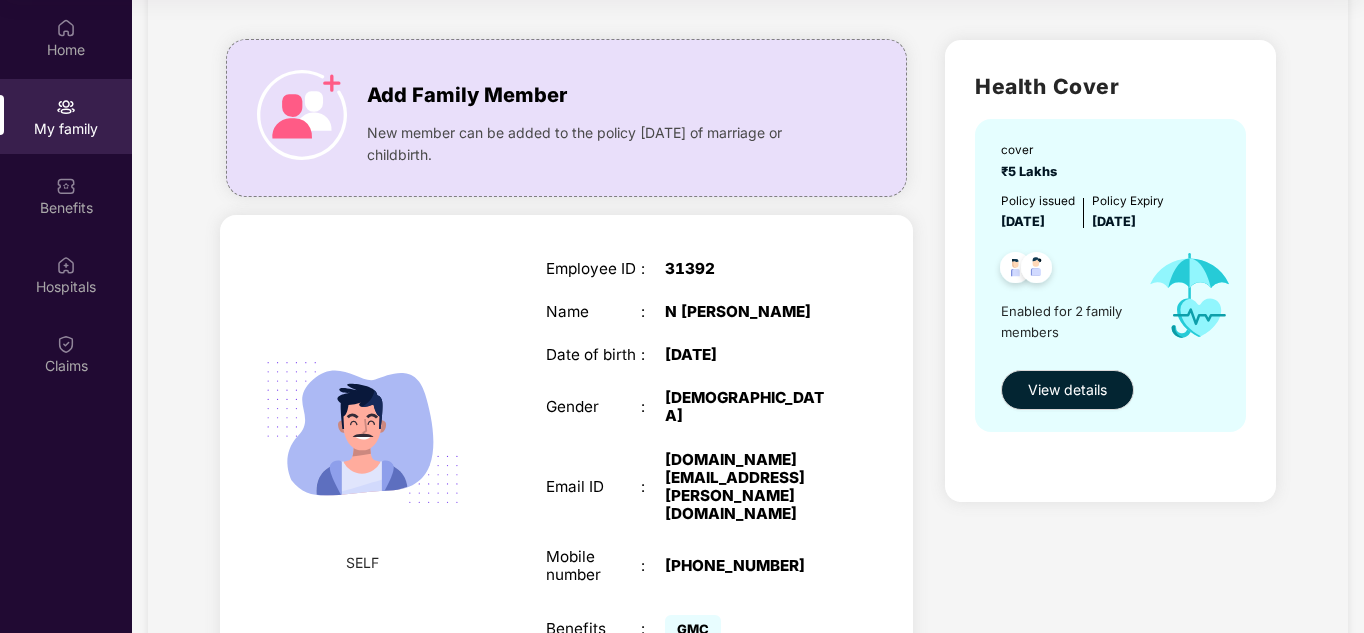 scroll, scrollTop: 533, scrollLeft: 0, axis: vertical 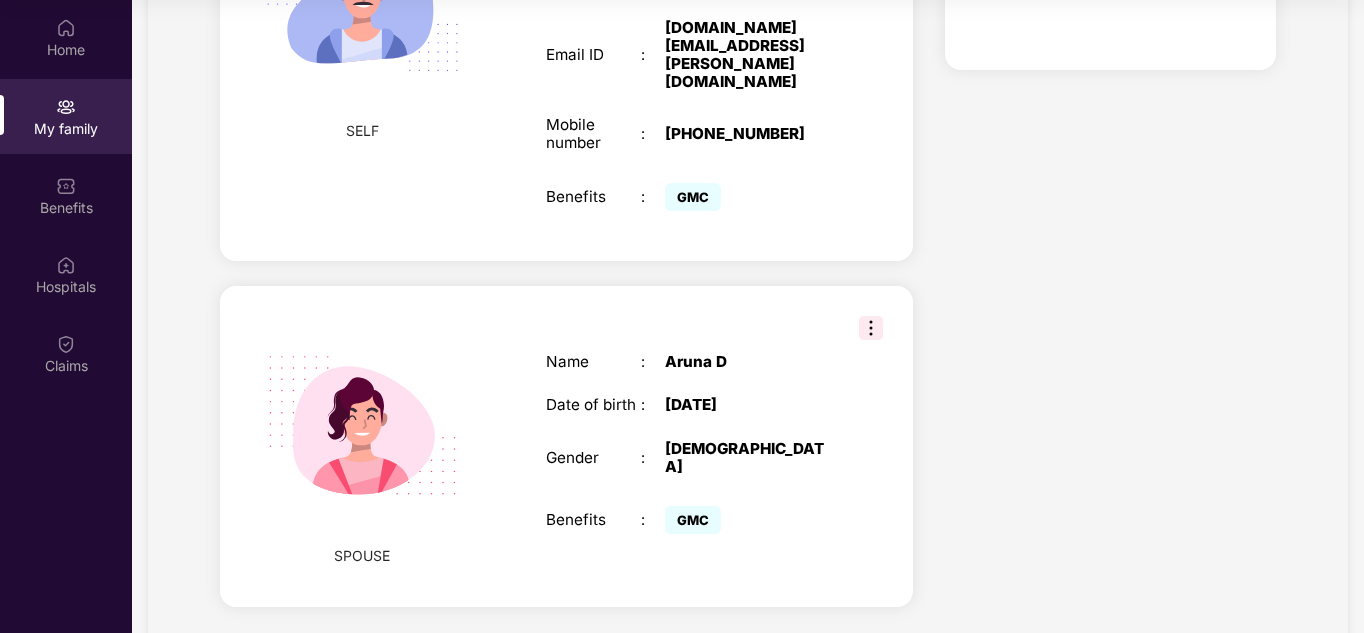 click at bounding box center [871, 328] 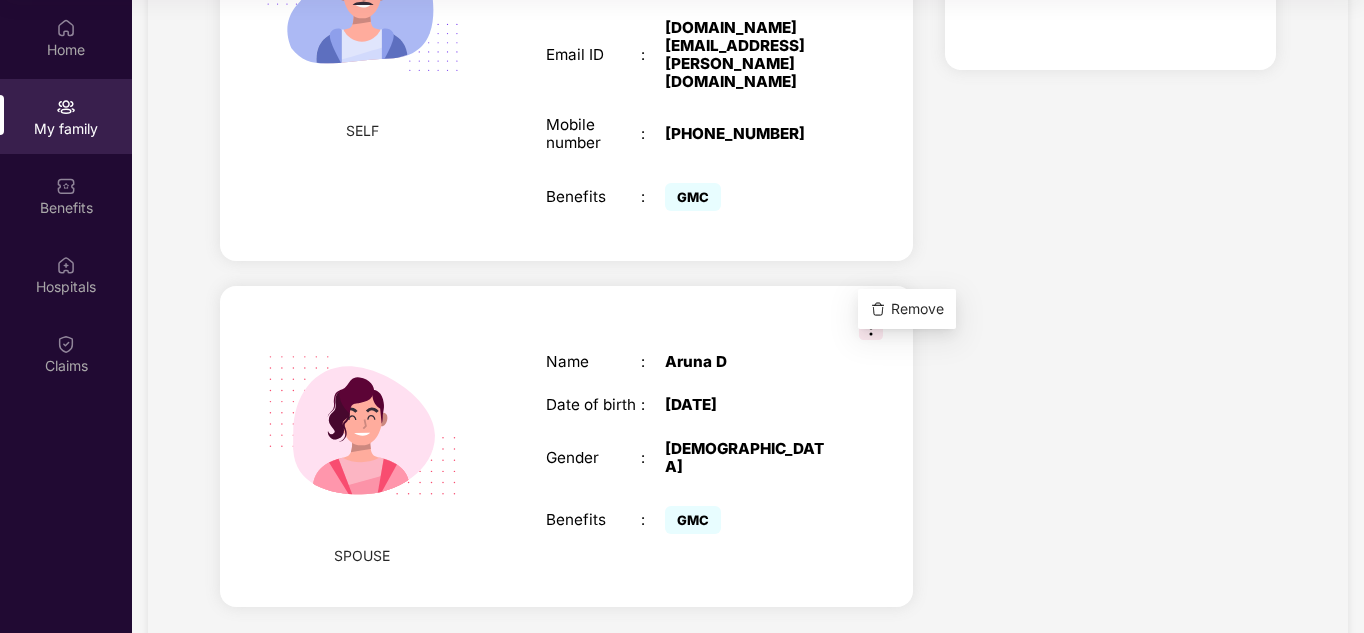 click on "Remove" at bounding box center (917, 309) 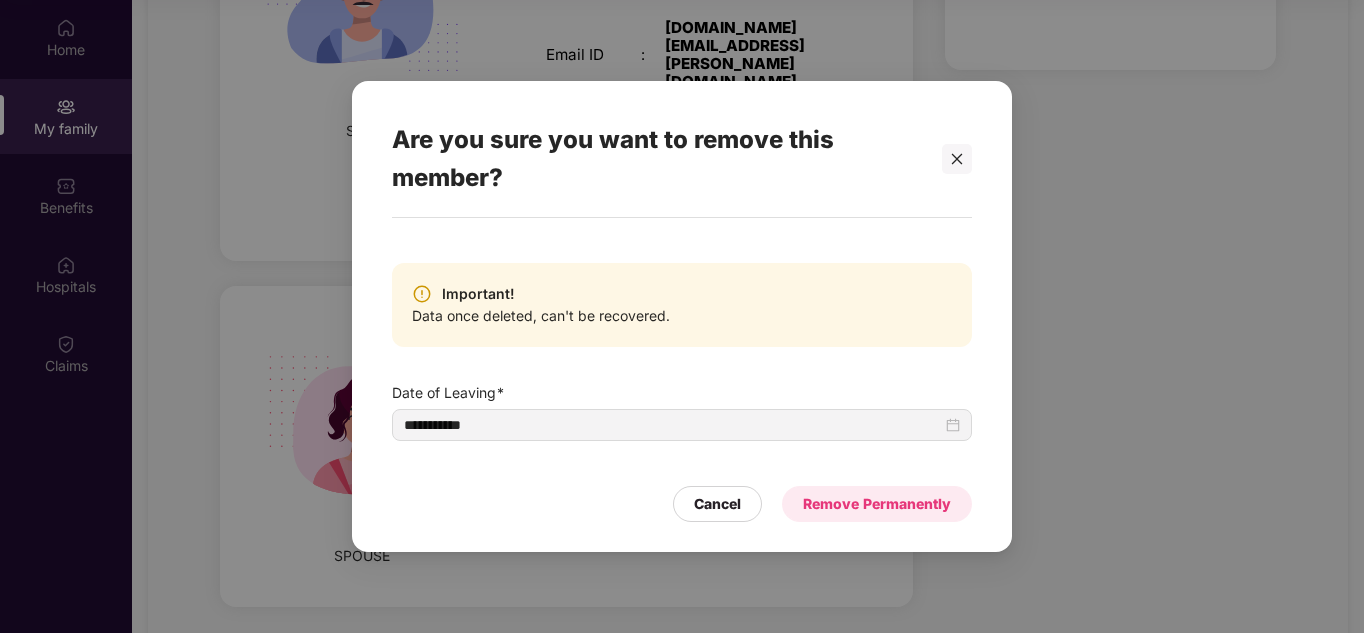 click on "Remove Permanently" at bounding box center (877, 504) 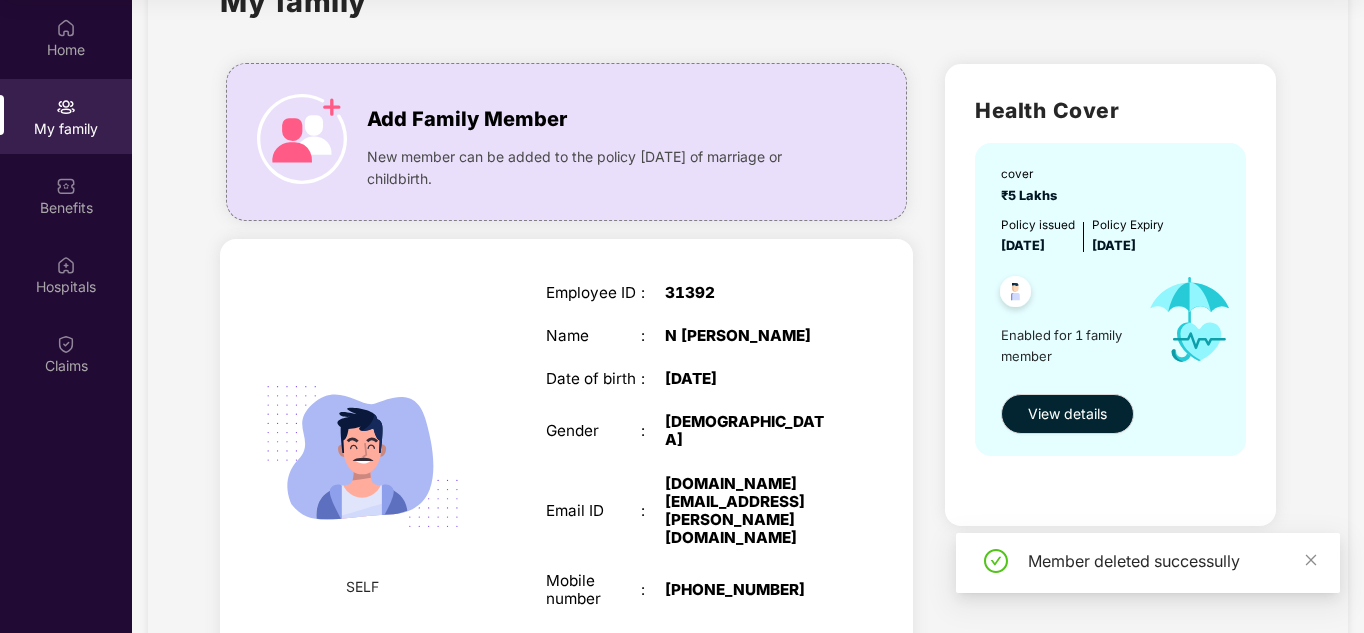 scroll, scrollTop: 0, scrollLeft: 0, axis: both 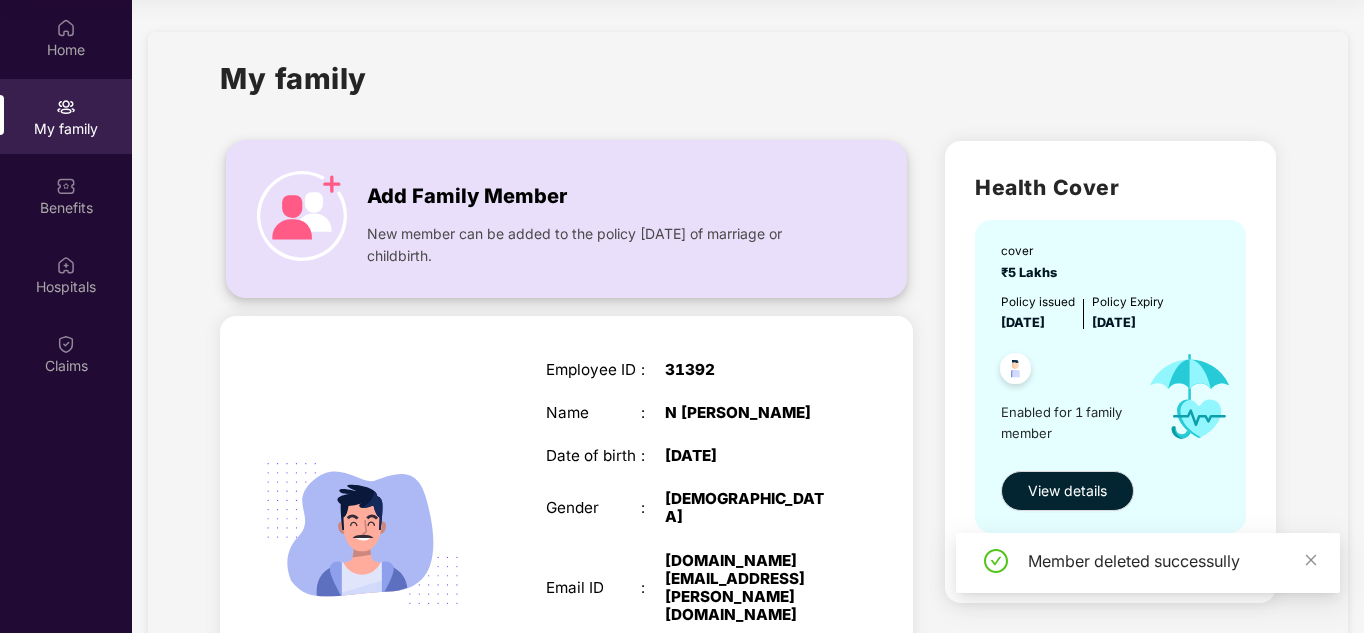 click on "New member can be added to the policy [DATE] of marriage or childbirth." at bounding box center (599, 245) 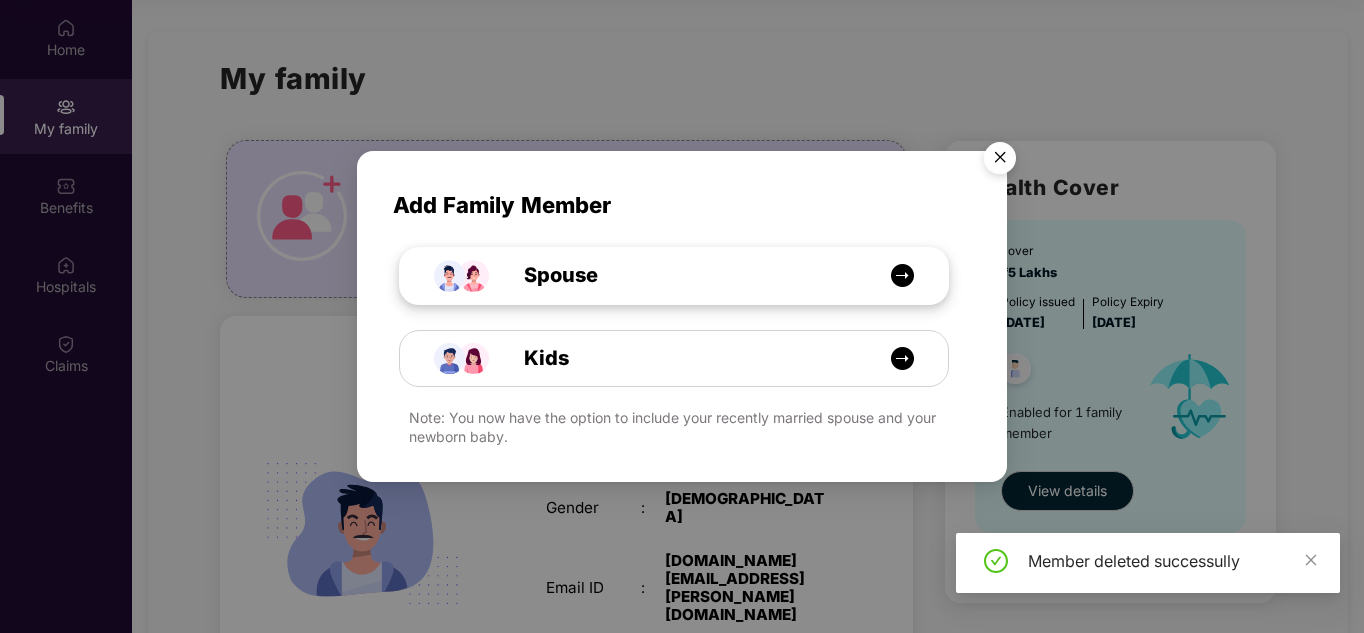 click on "Spouse" at bounding box center (538, 275) 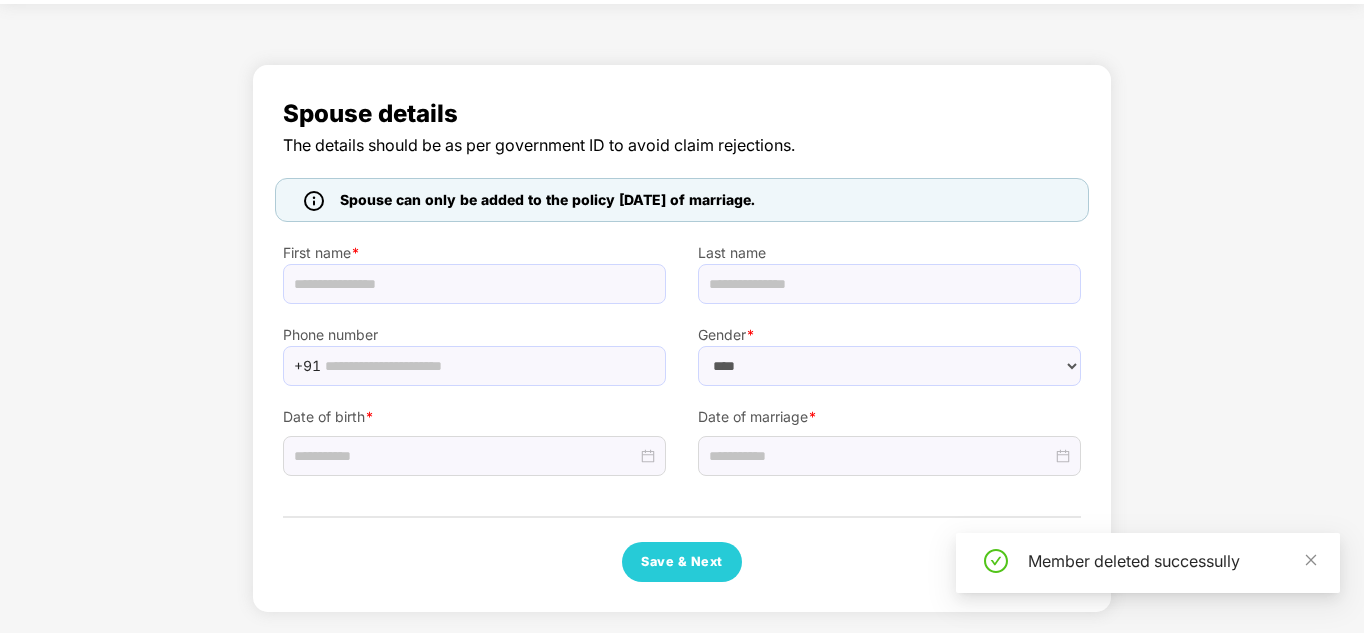 scroll, scrollTop: 68, scrollLeft: 0, axis: vertical 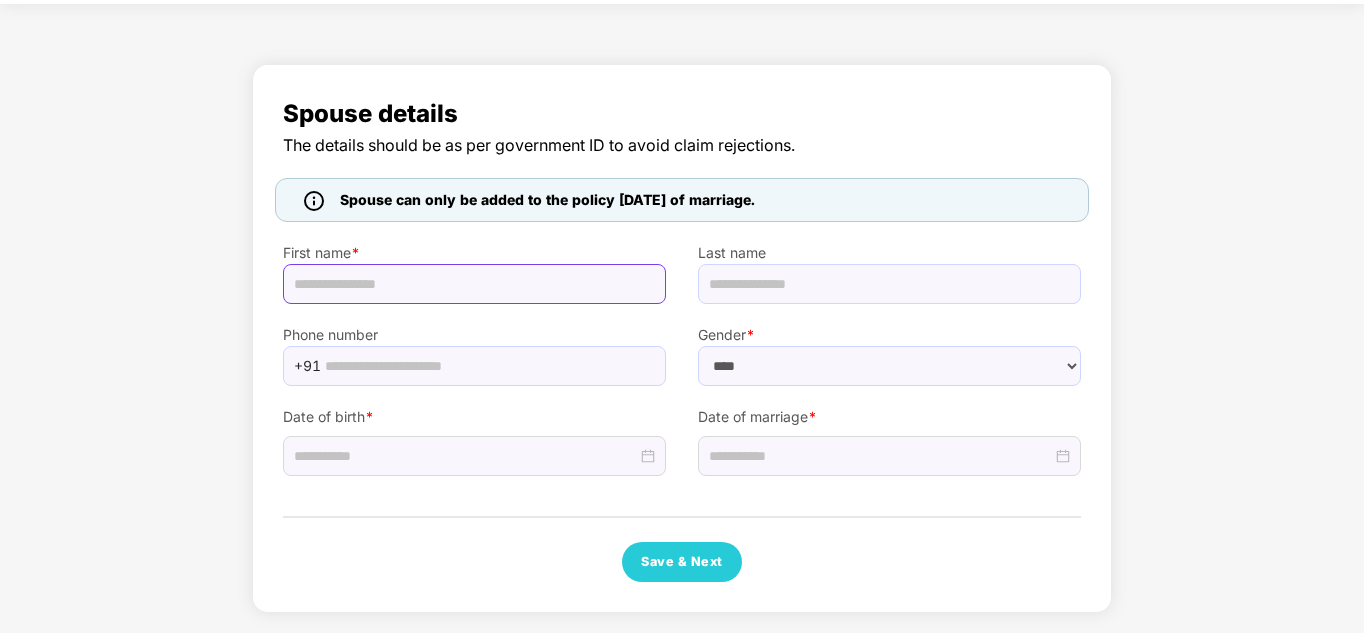 click at bounding box center [474, 284] 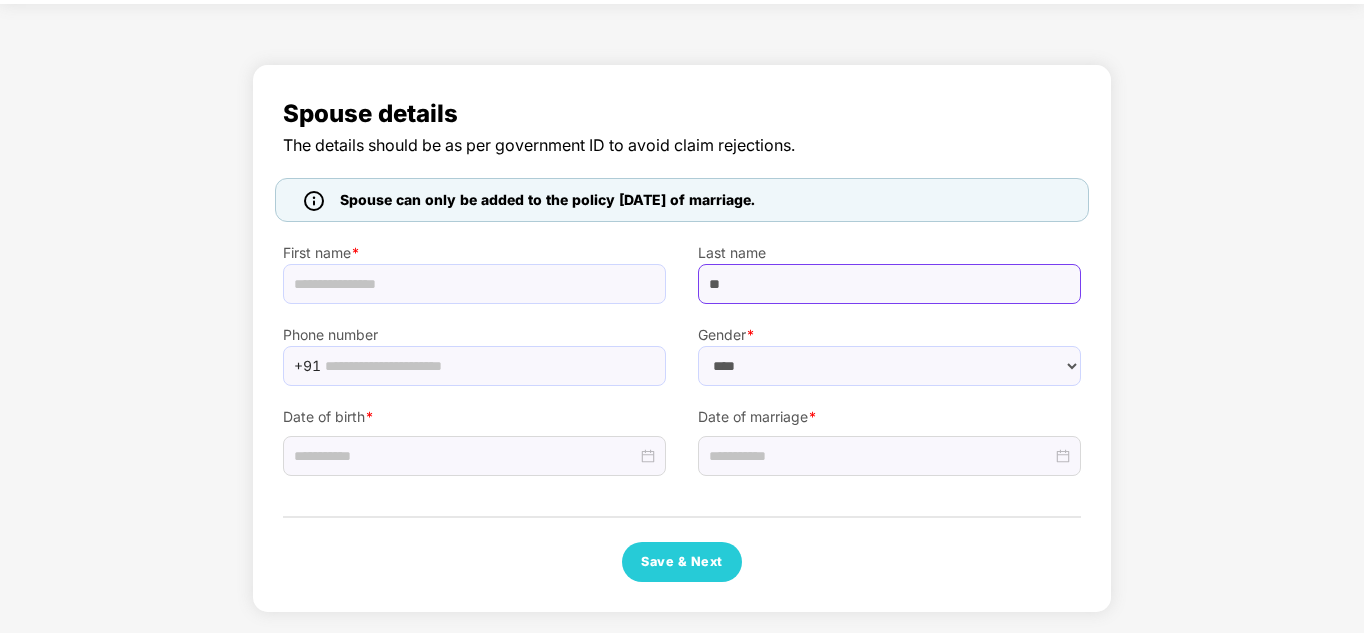type on "*" 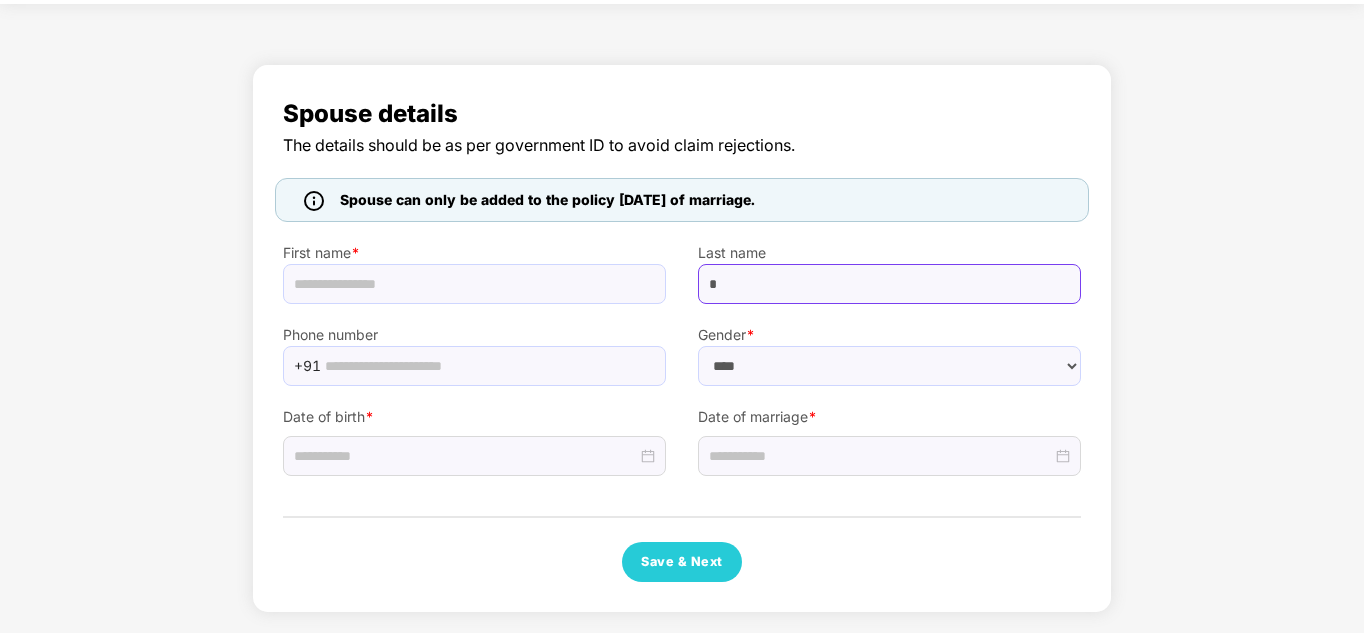 type 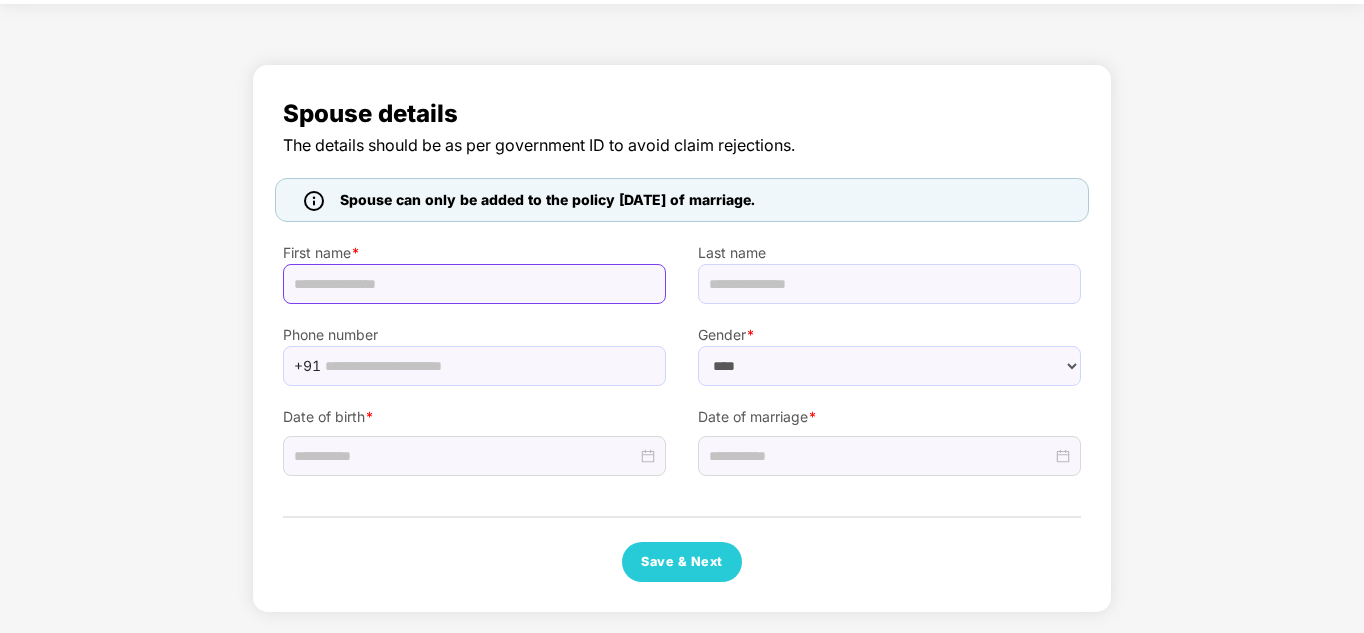 click at bounding box center [474, 284] 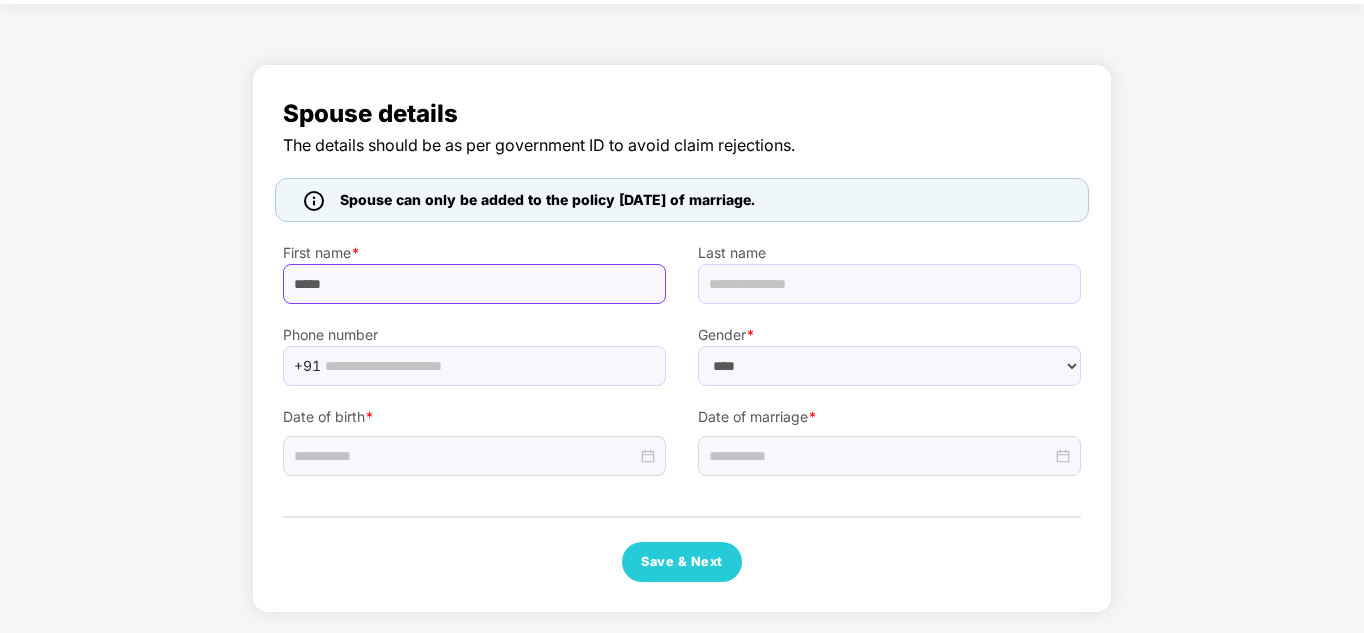 type on "*****" 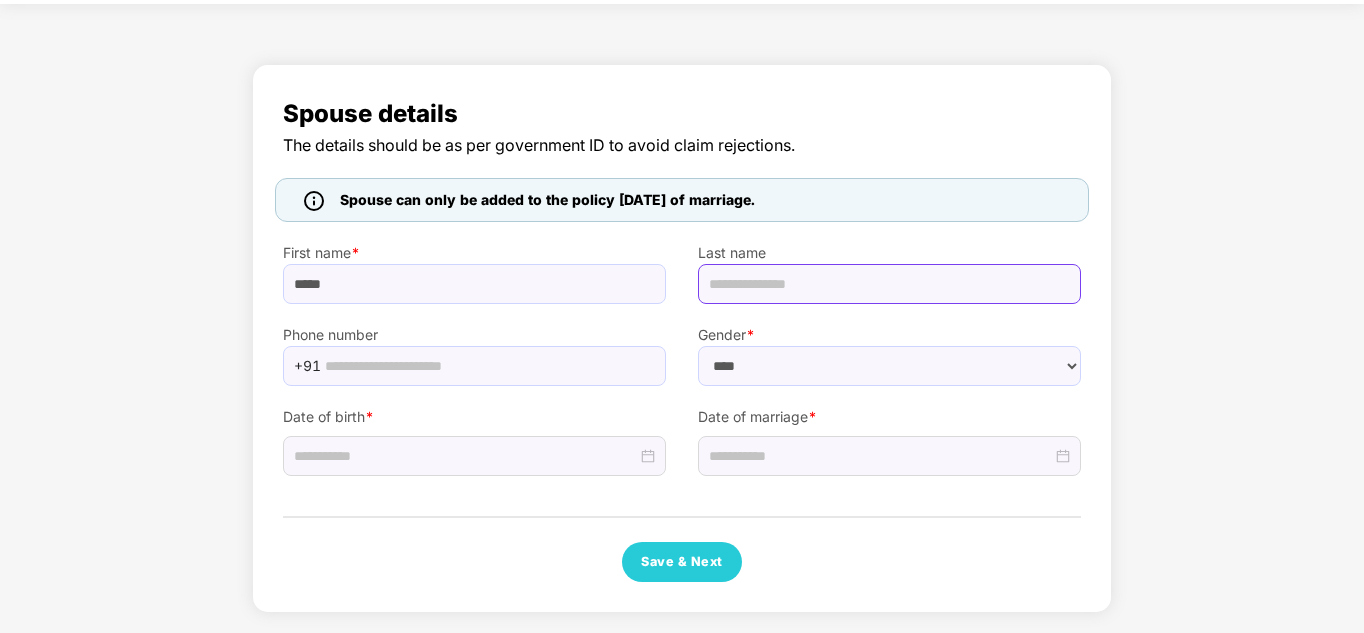 click at bounding box center (889, 284) 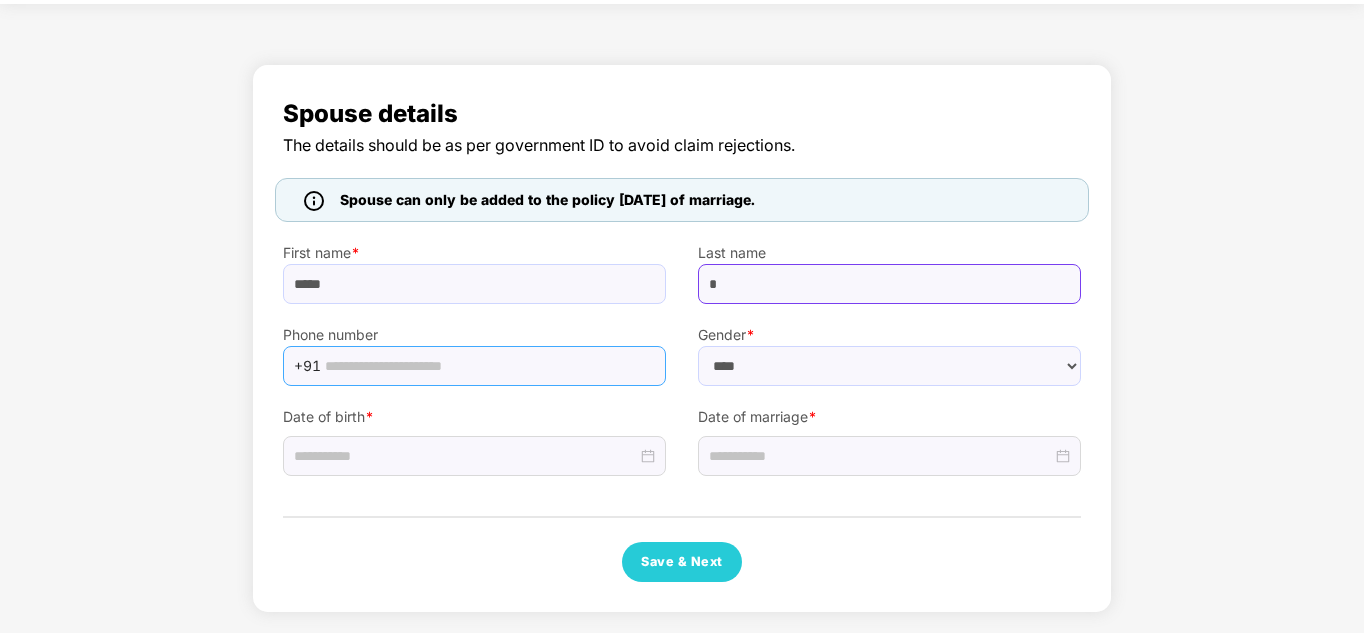 type on "*" 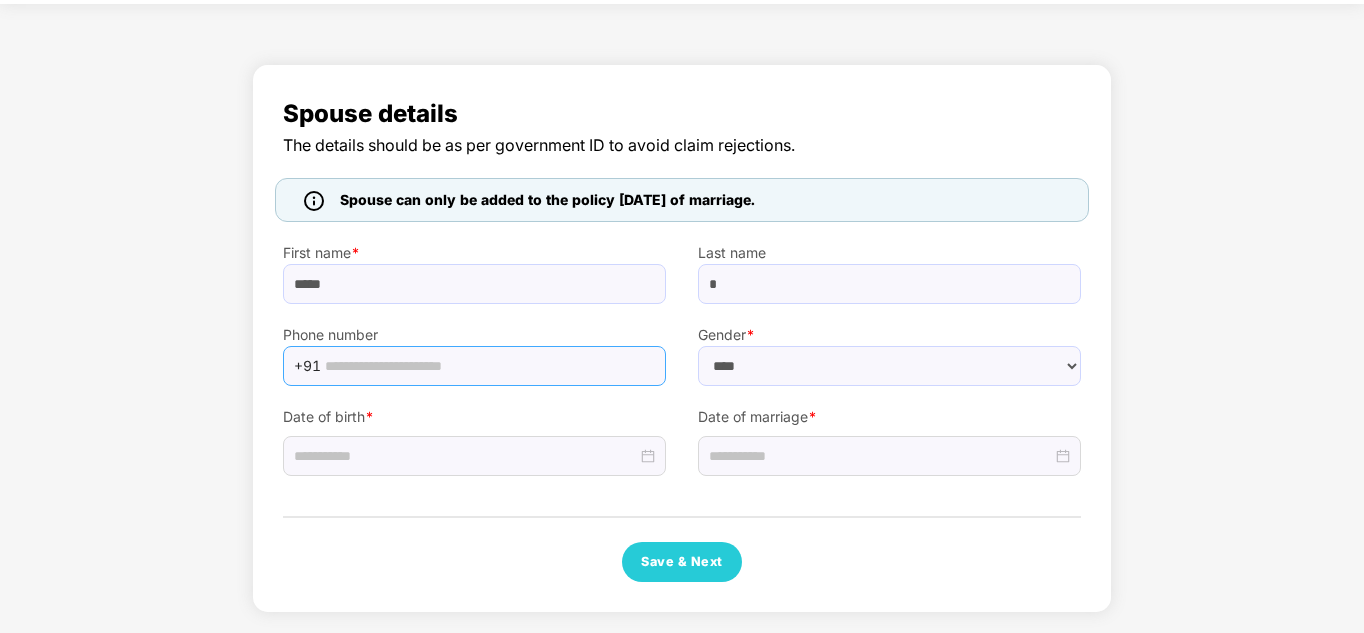 click at bounding box center (489, 366) 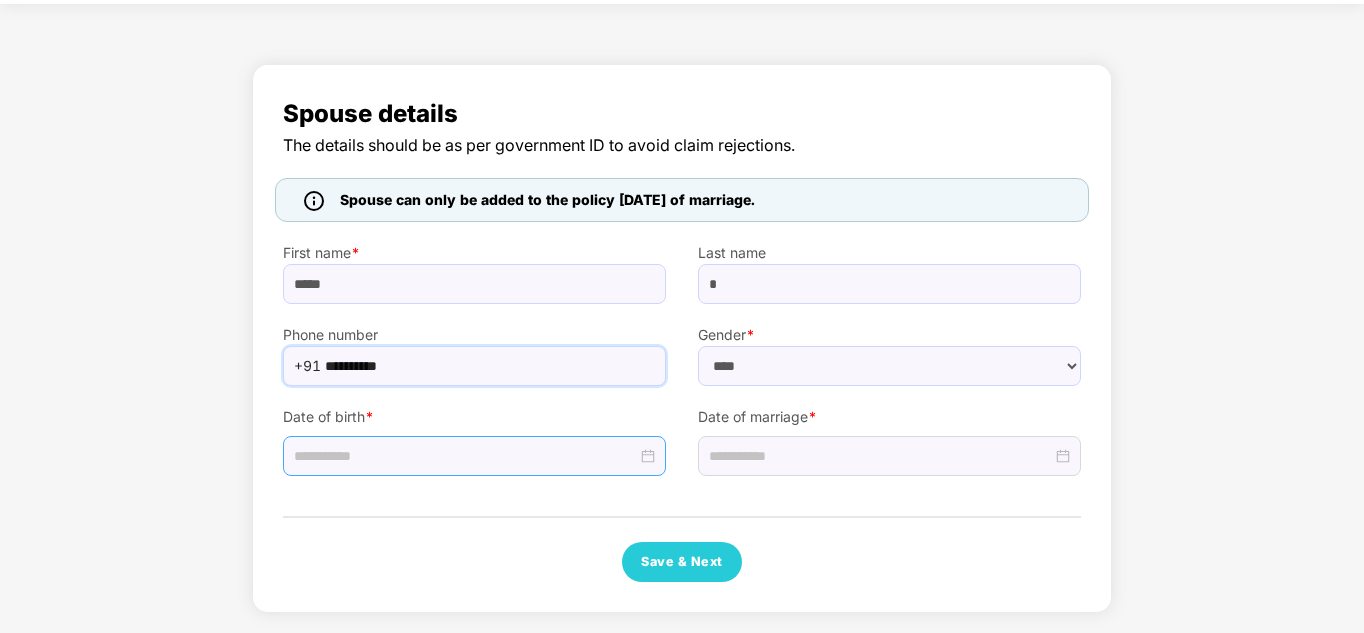 type on "**********" 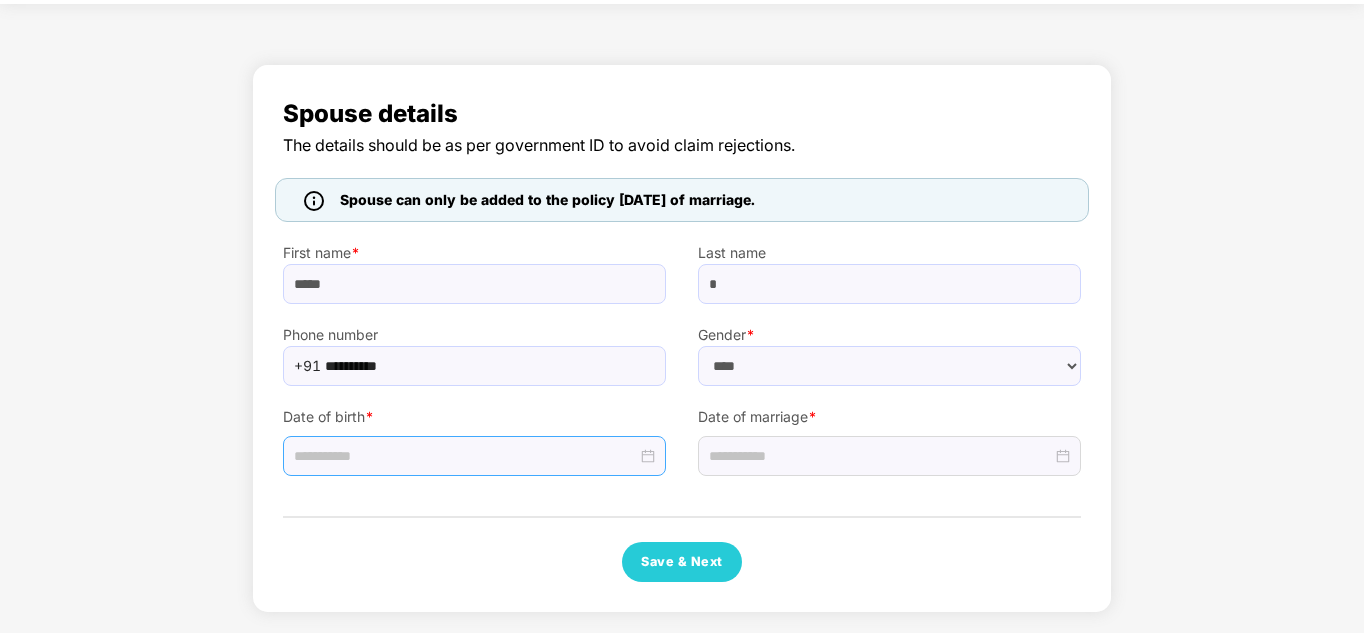 click at bounding box center [474, 456] 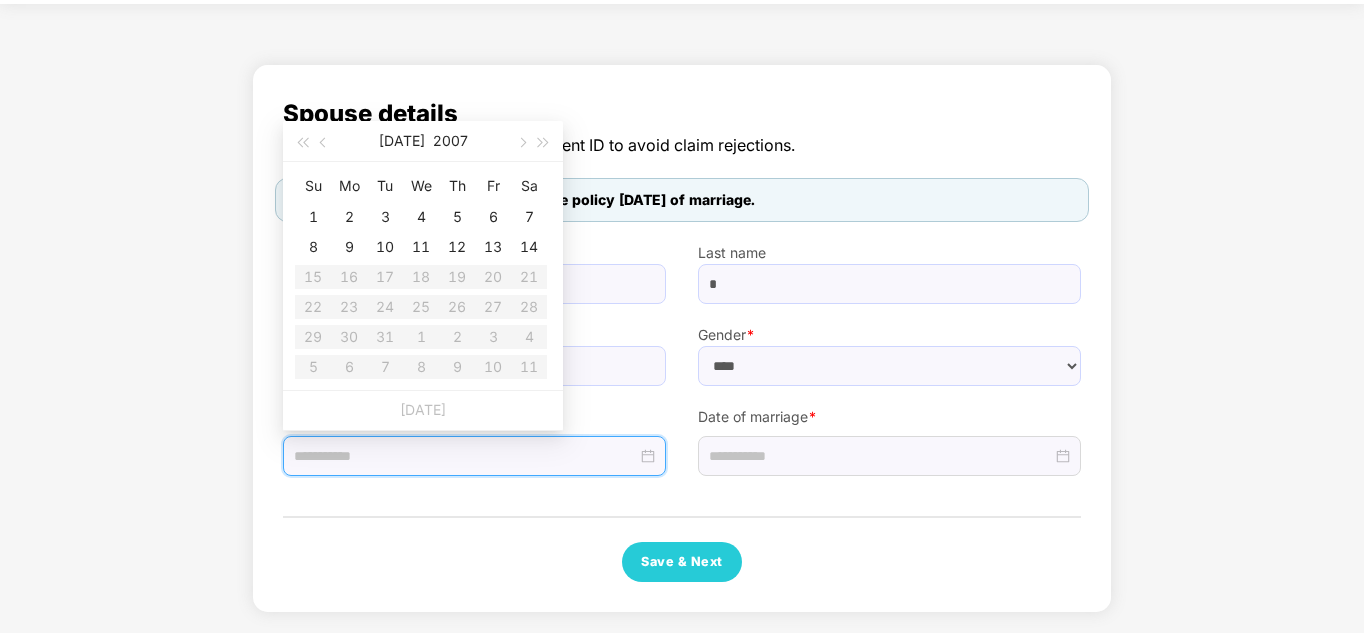click at bounding box center [465, 456] 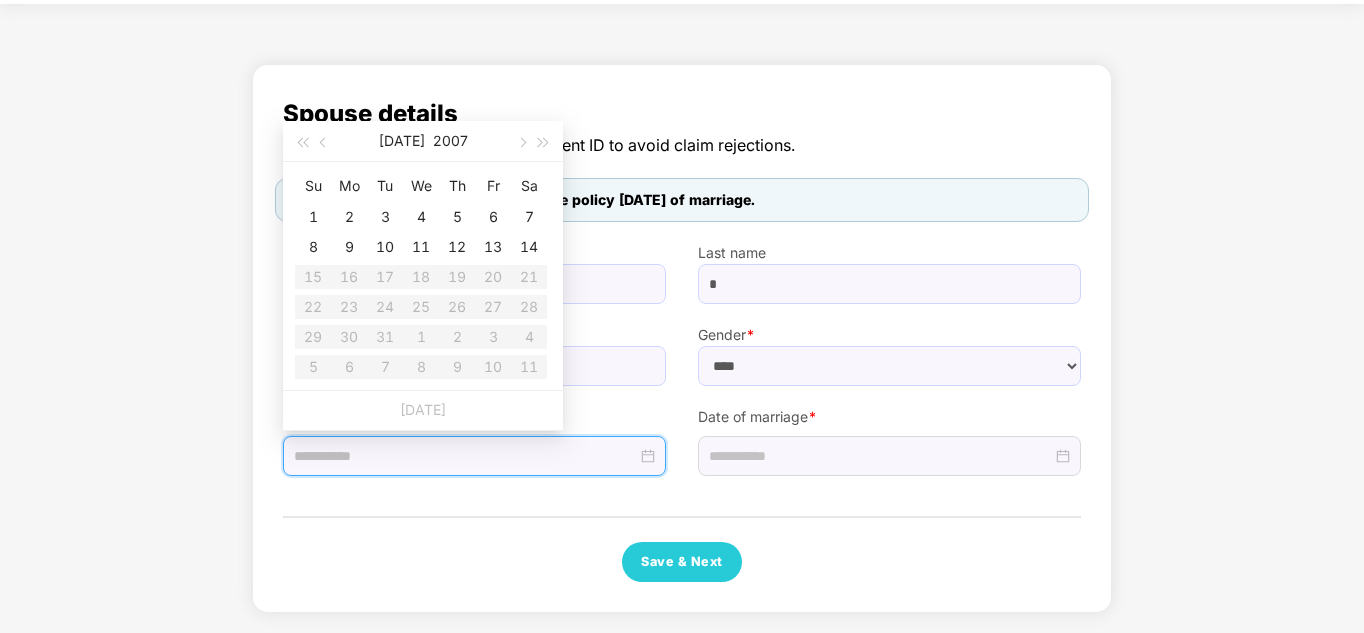type on "**********" 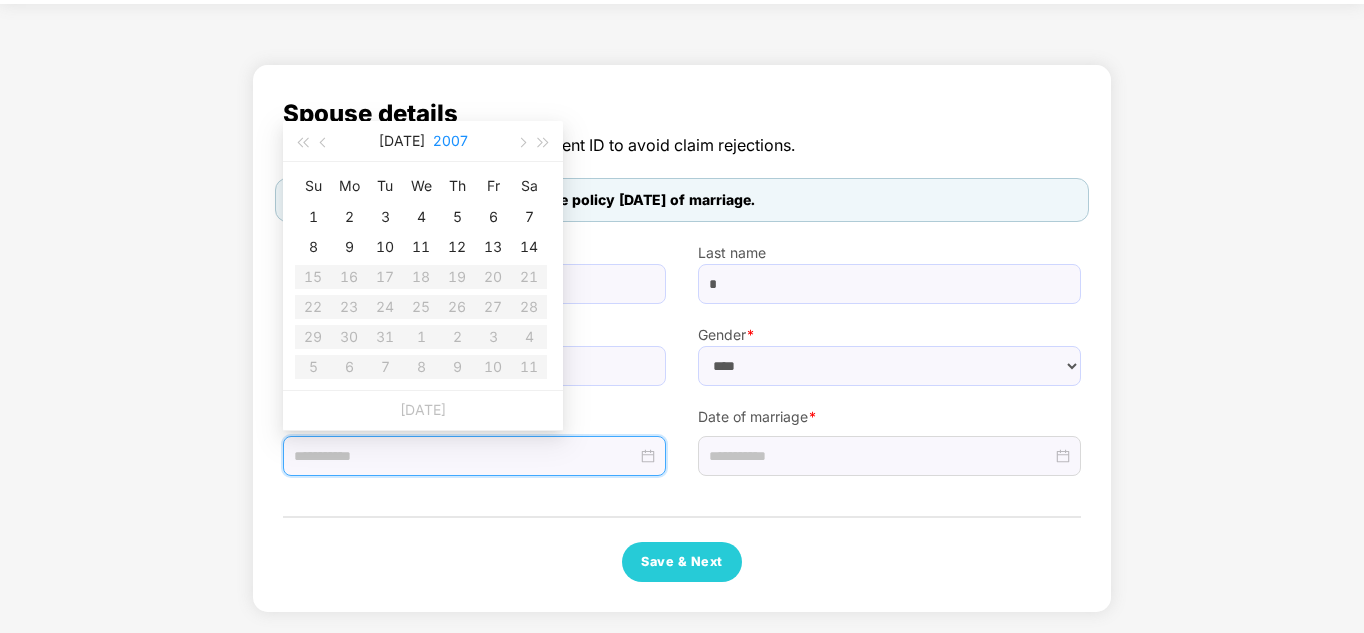 click on "2007" at bounding box center (450, 141) 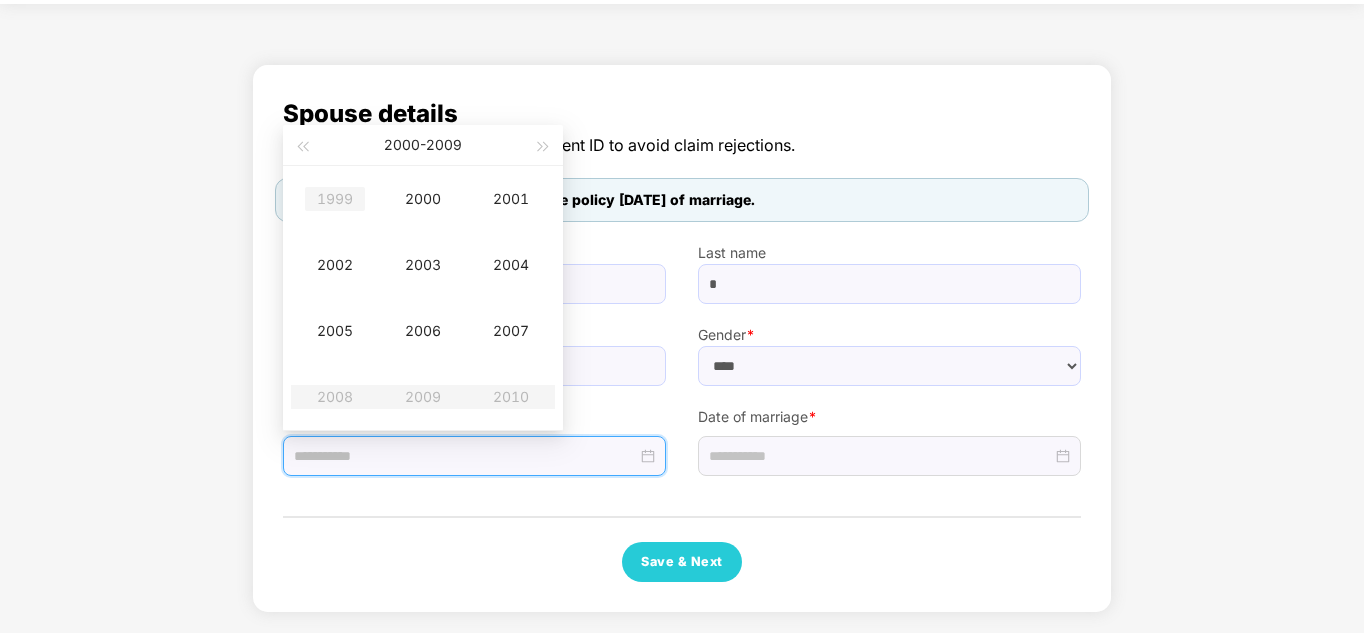 type on "**********" 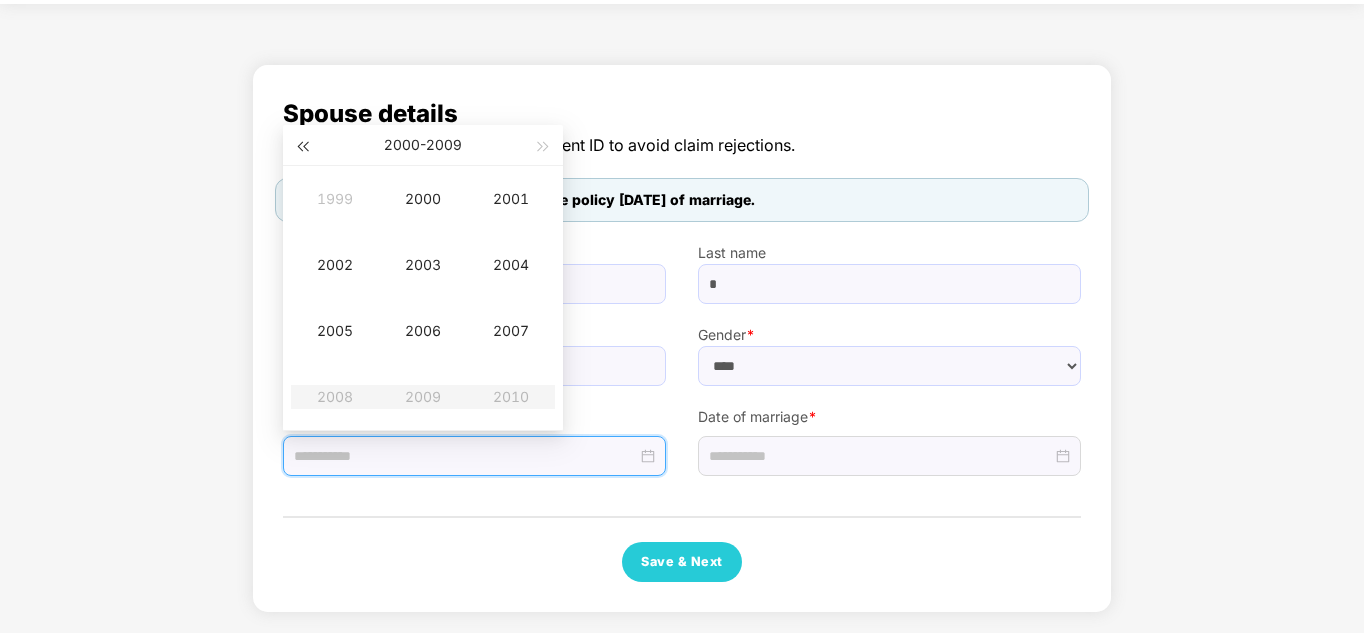 click at bounding box center [302, 145] 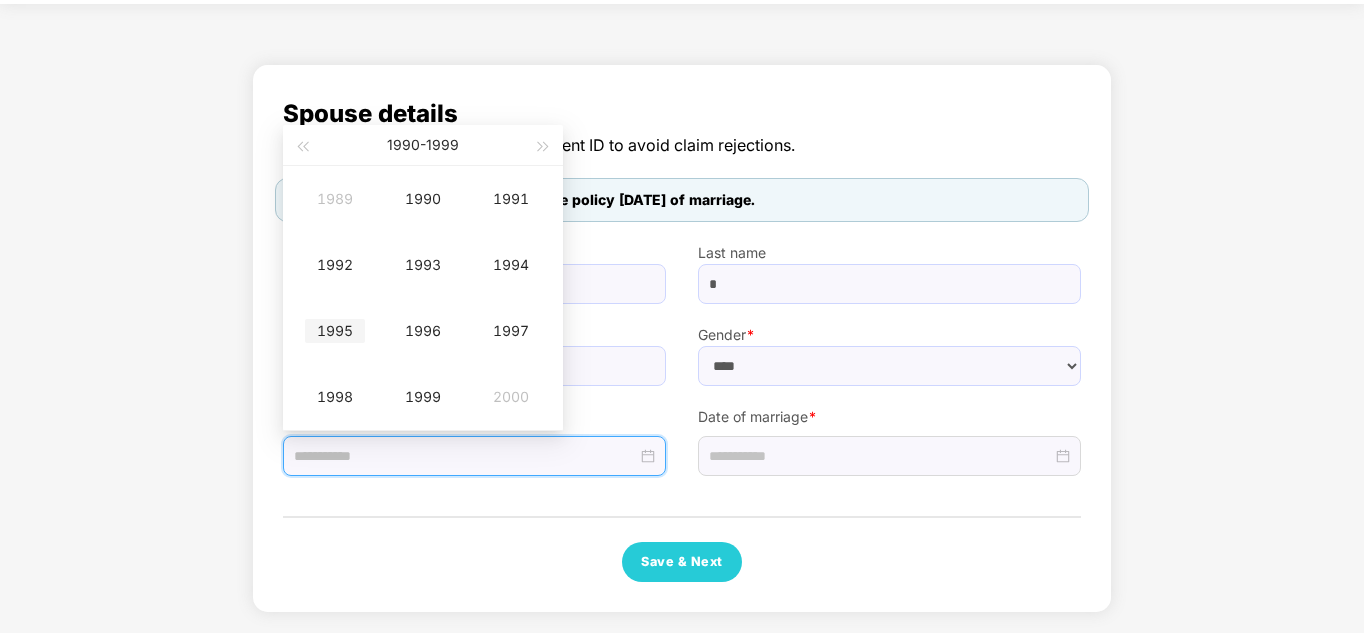 type on "**********" 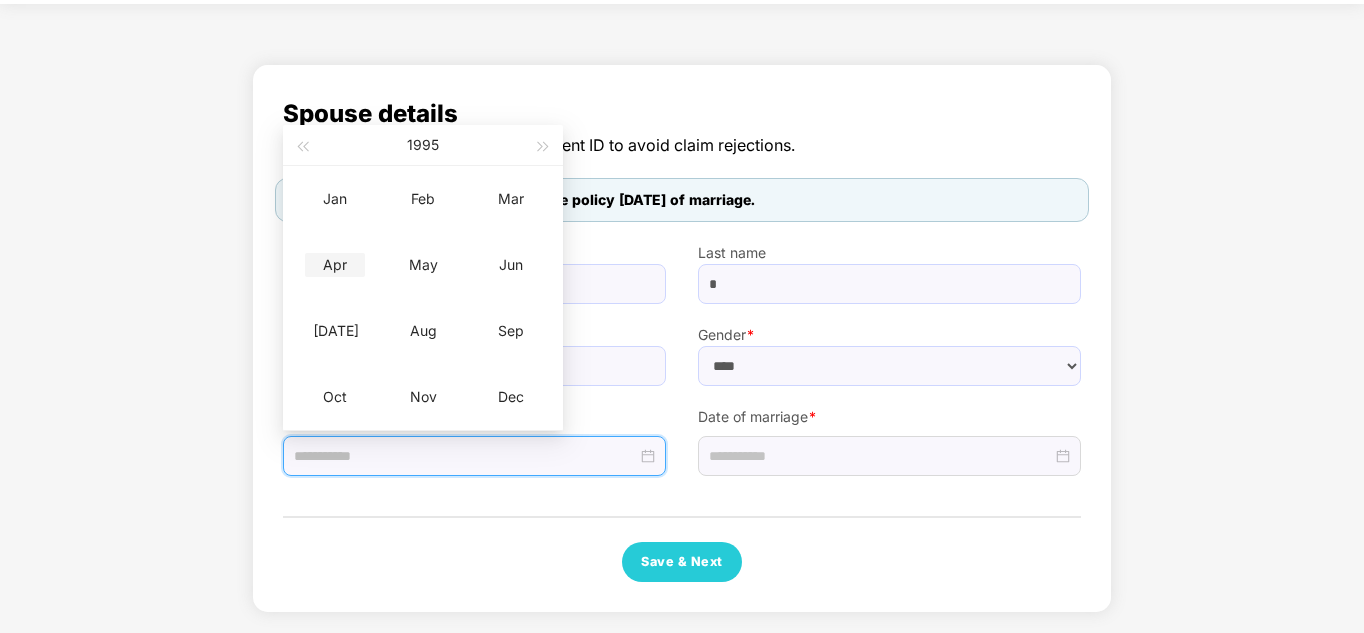 type on "**********" 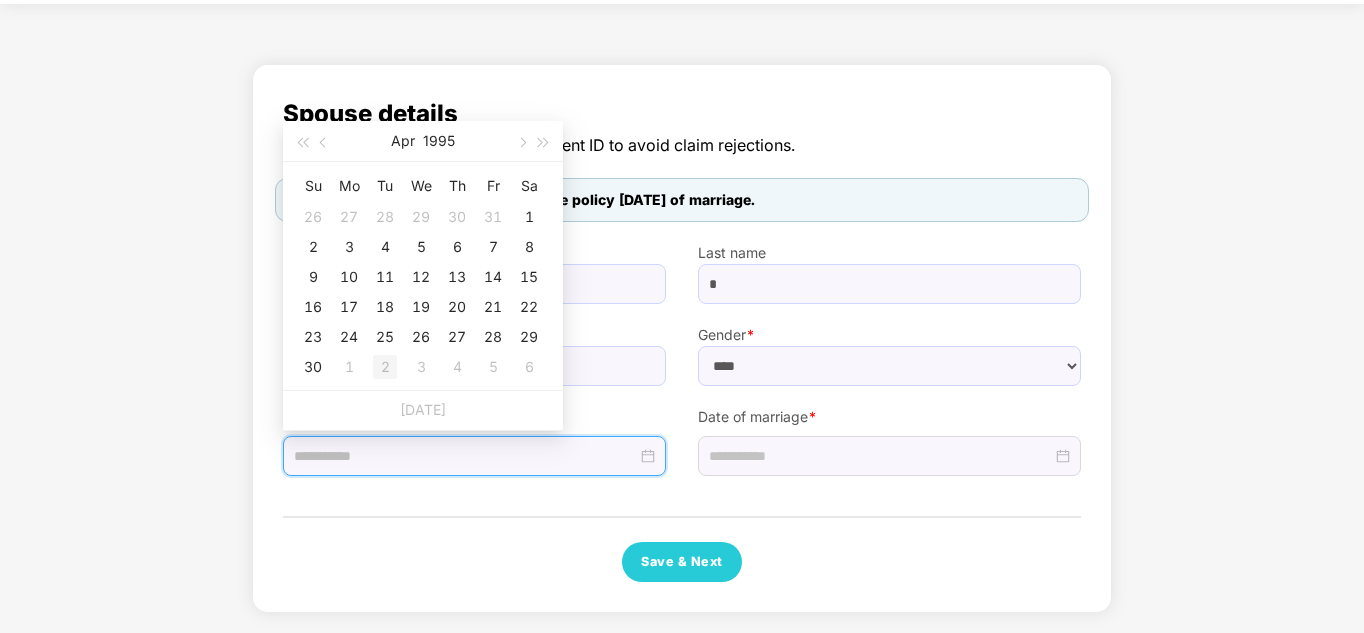 type on "**********" 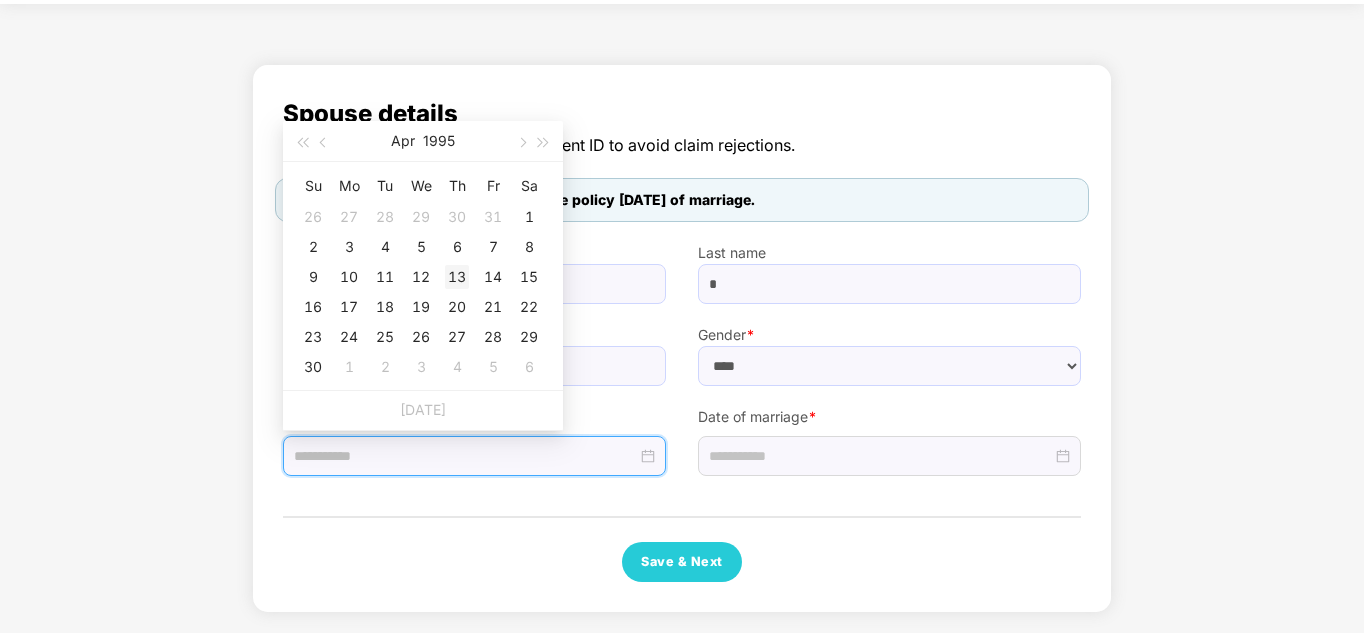 type on "**********" 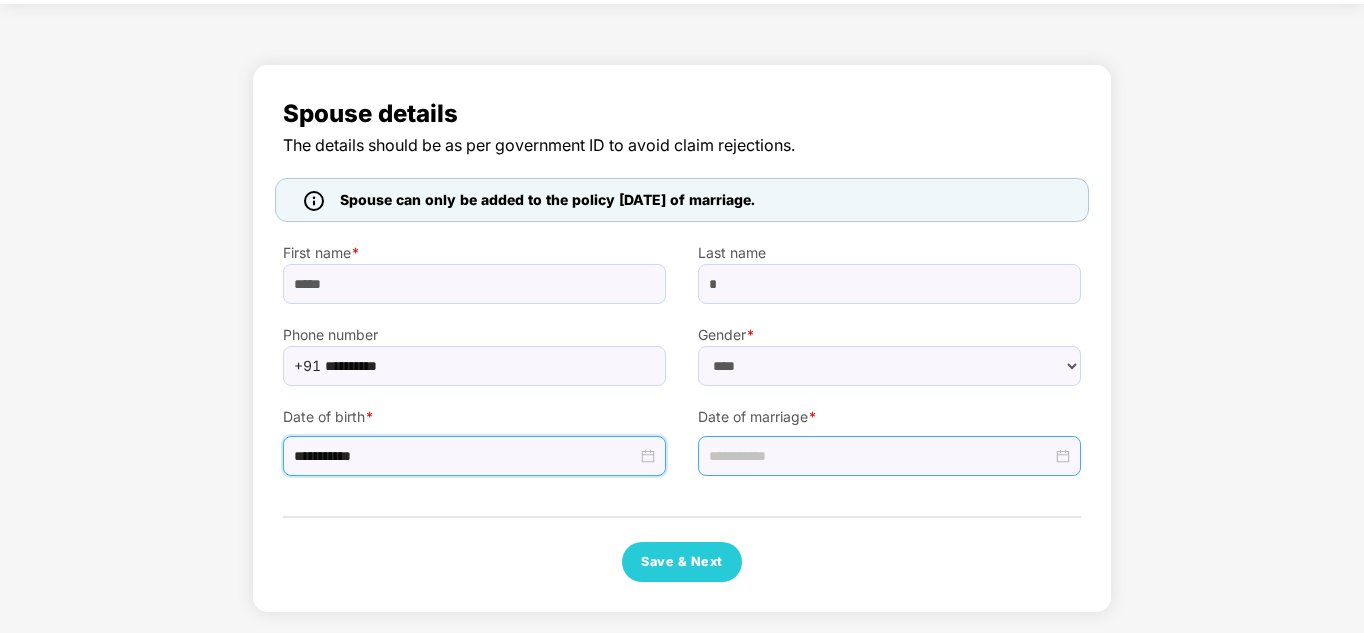 click at bounding box center [889, 456] 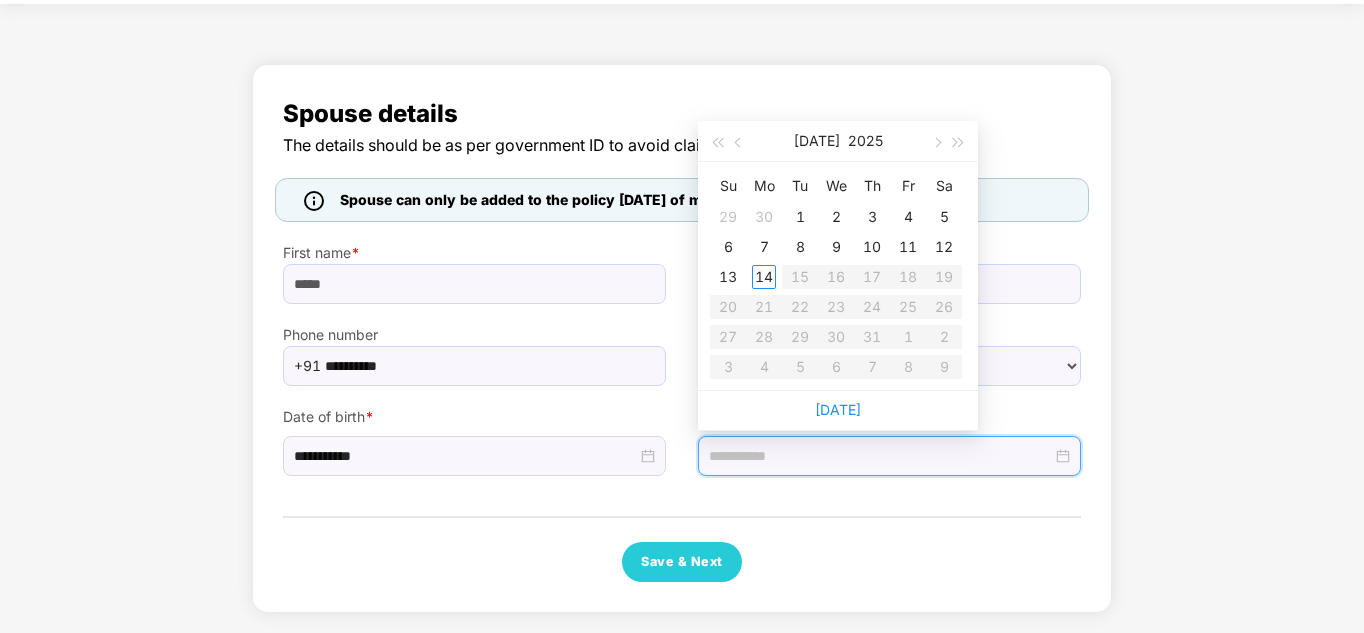 type on "**********" 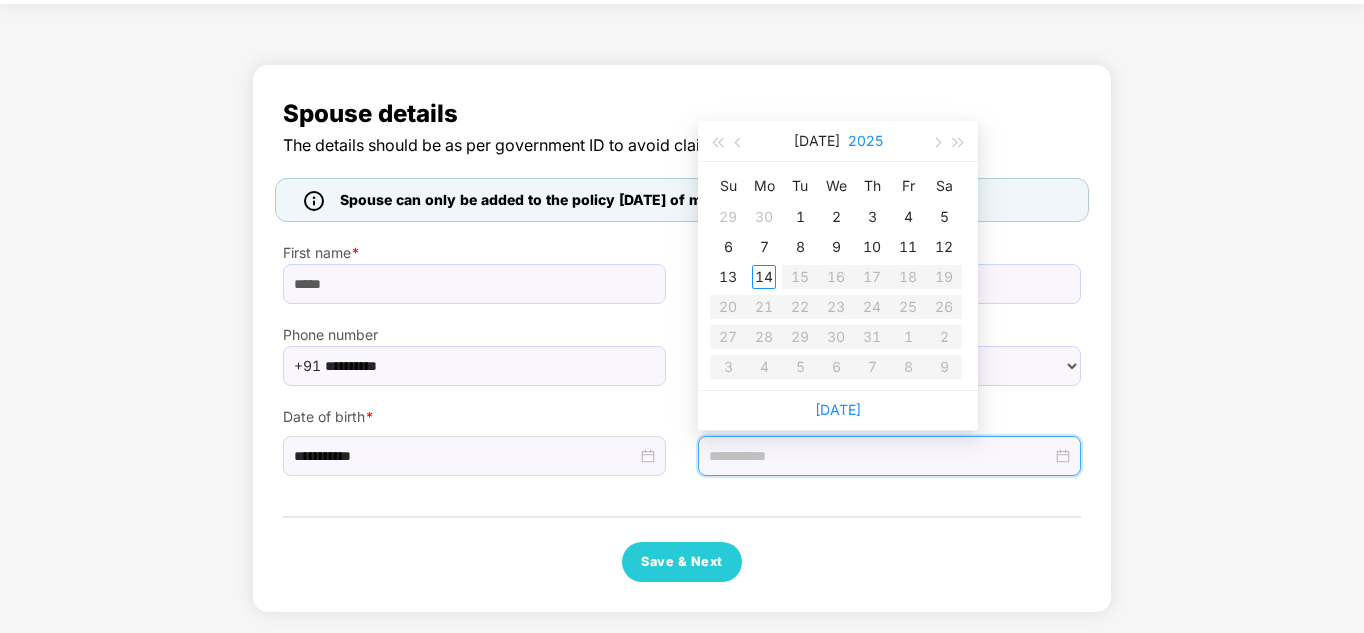 click on "2025" at bounding box center (865, 141) 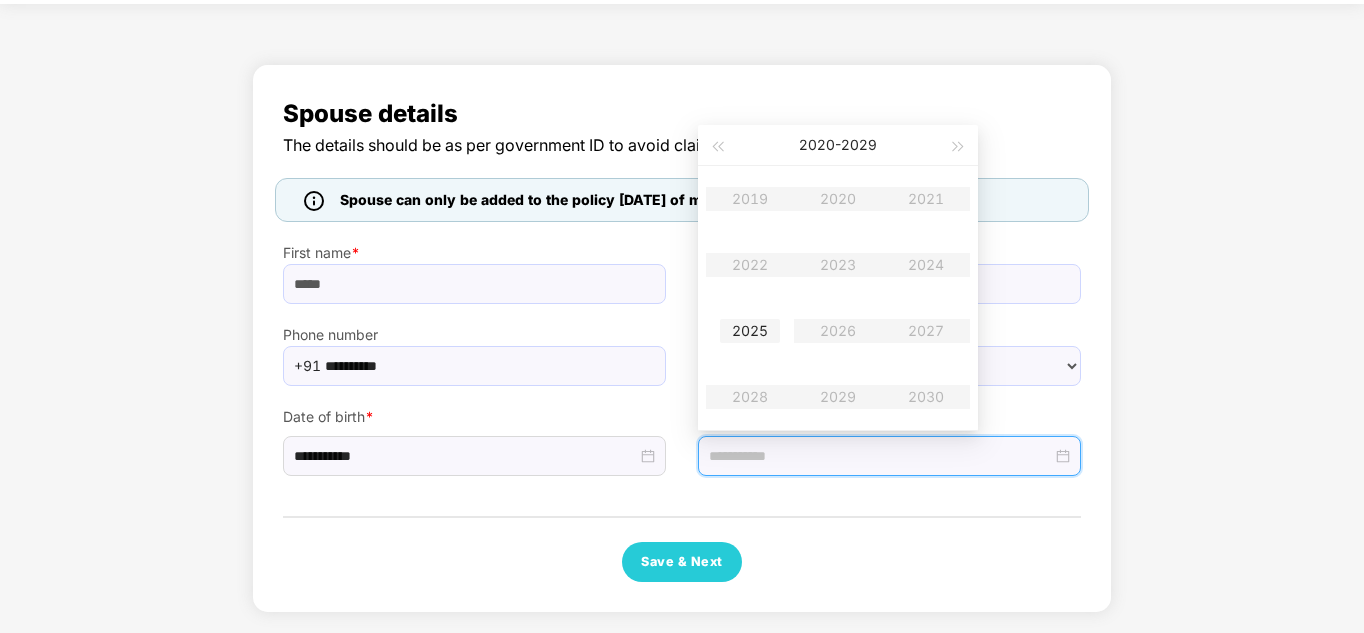 type on "**********" 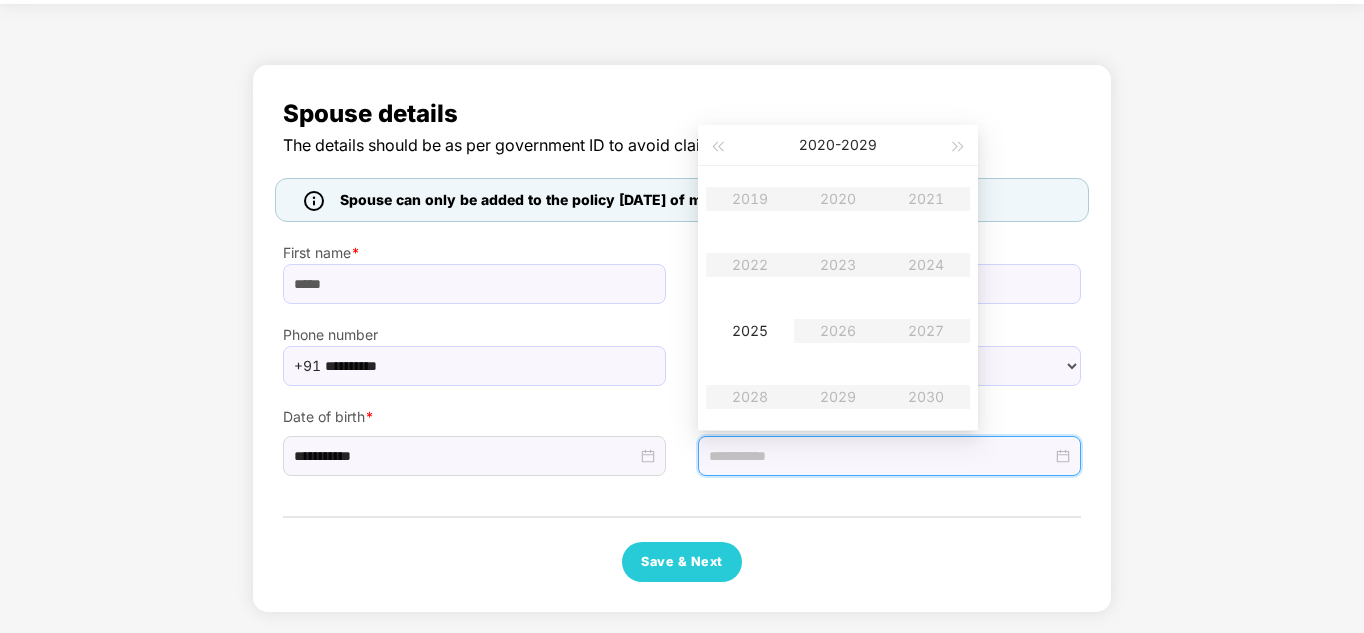 click on "2019 2020 2021 2022 2023 2024 2025 2026 2027 2028 2029 2030" at bounding box center (838, 298) 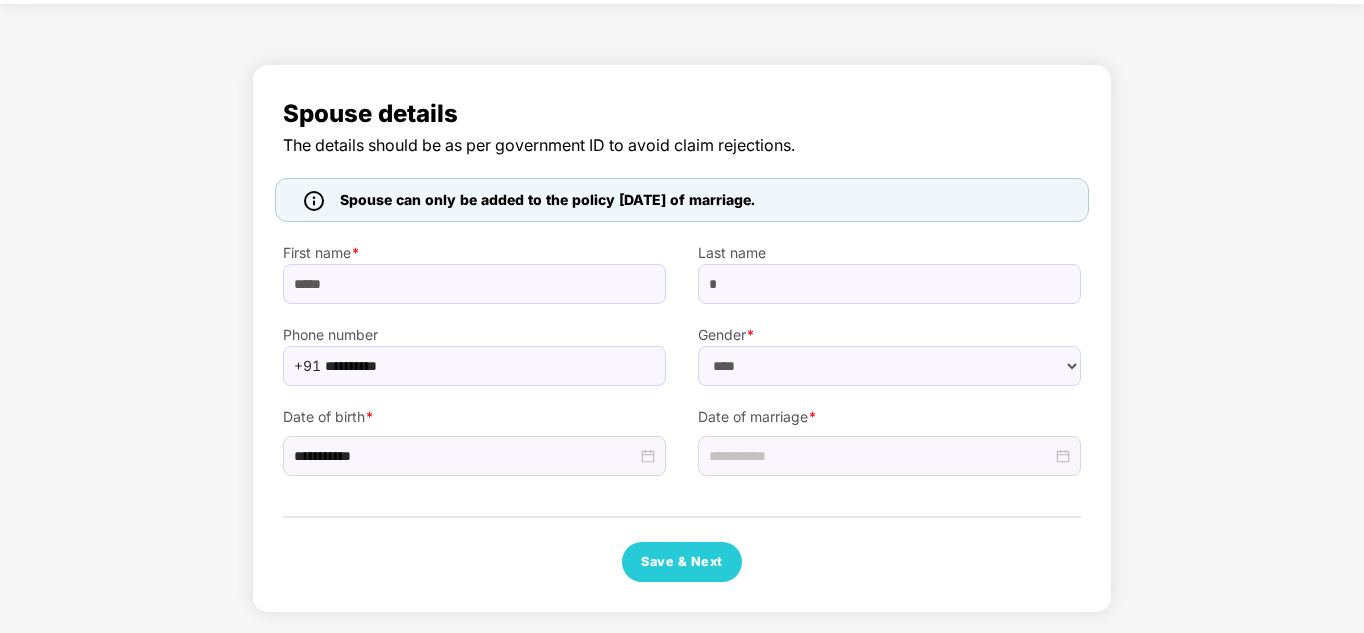 click on "**********" at bounding box center (682, 338) 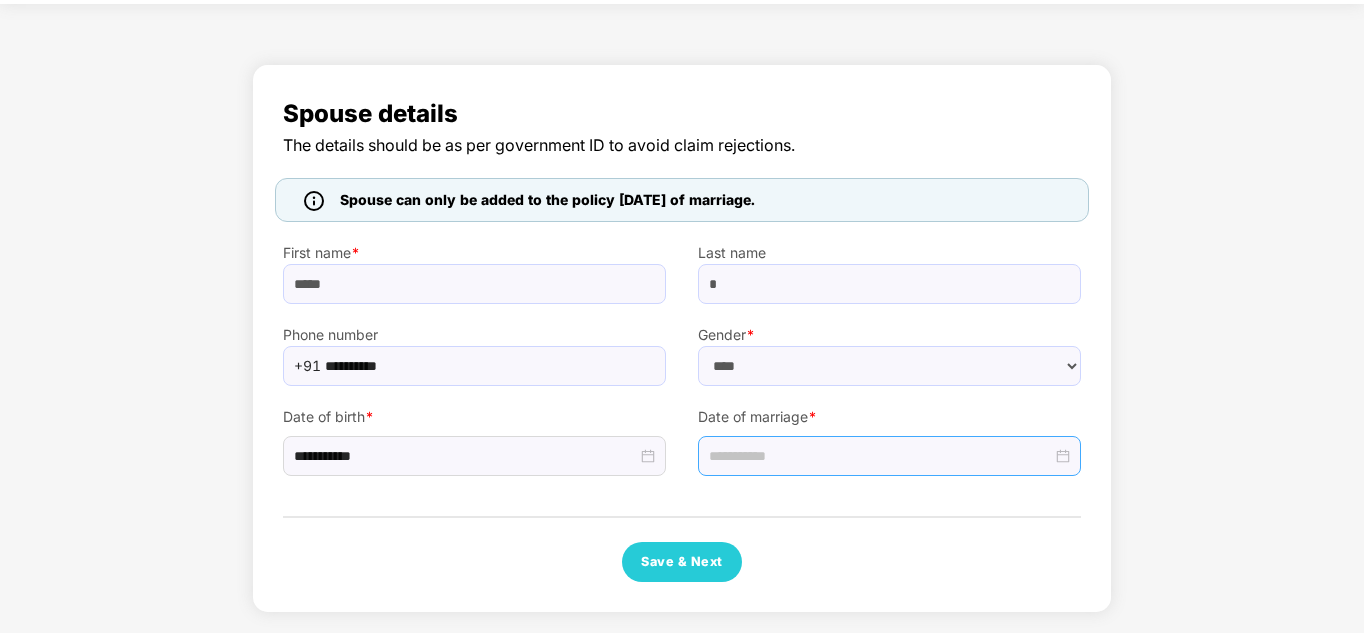 click at bounding box center (889, 456) 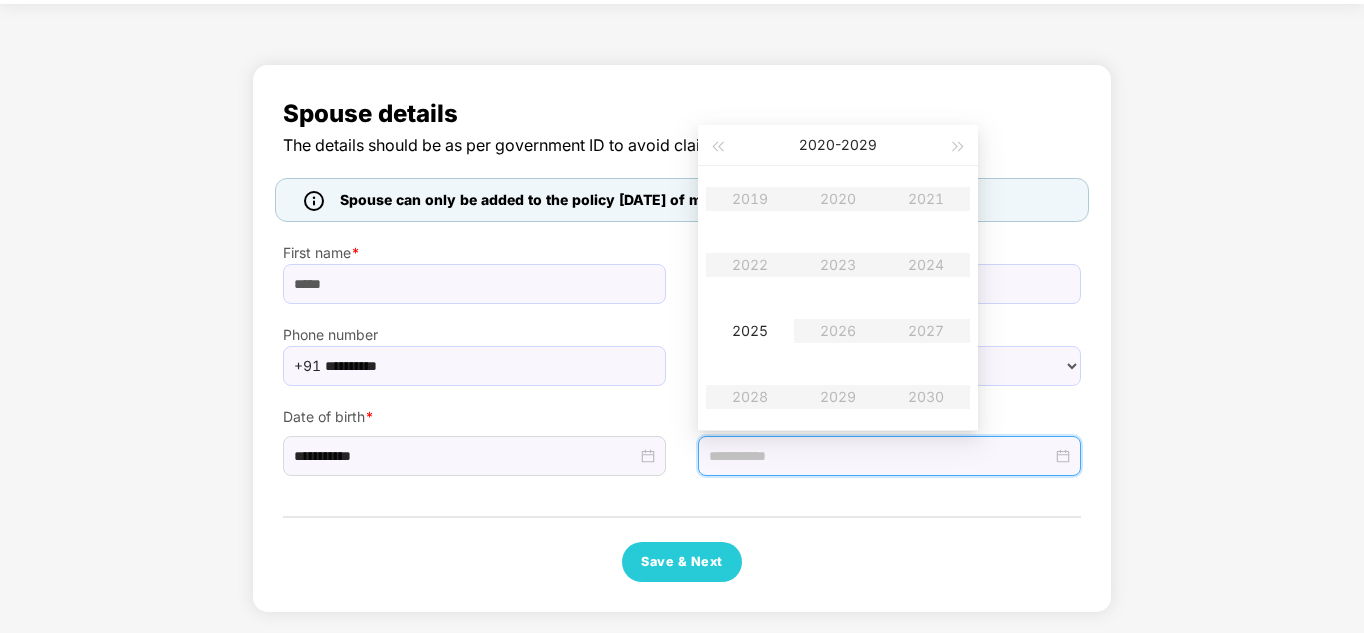 click on "**********" at bounding box center (682, 338) 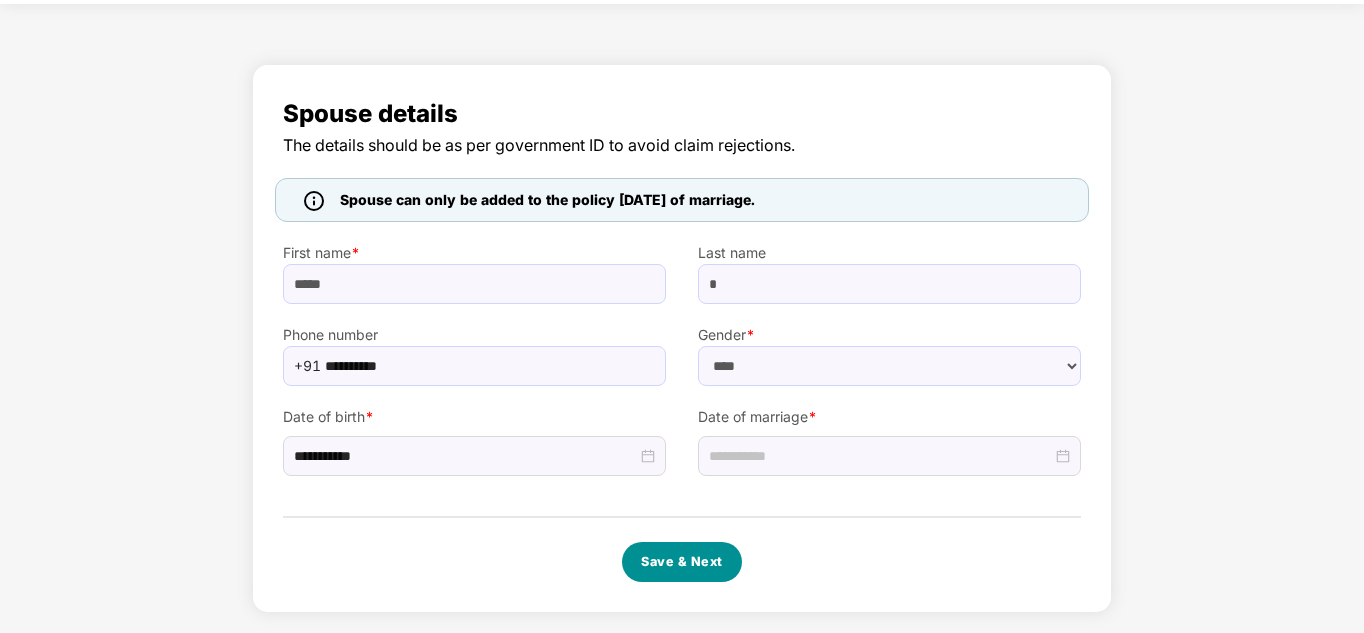 click on "Save & Next" at bounding box center [682, 562] 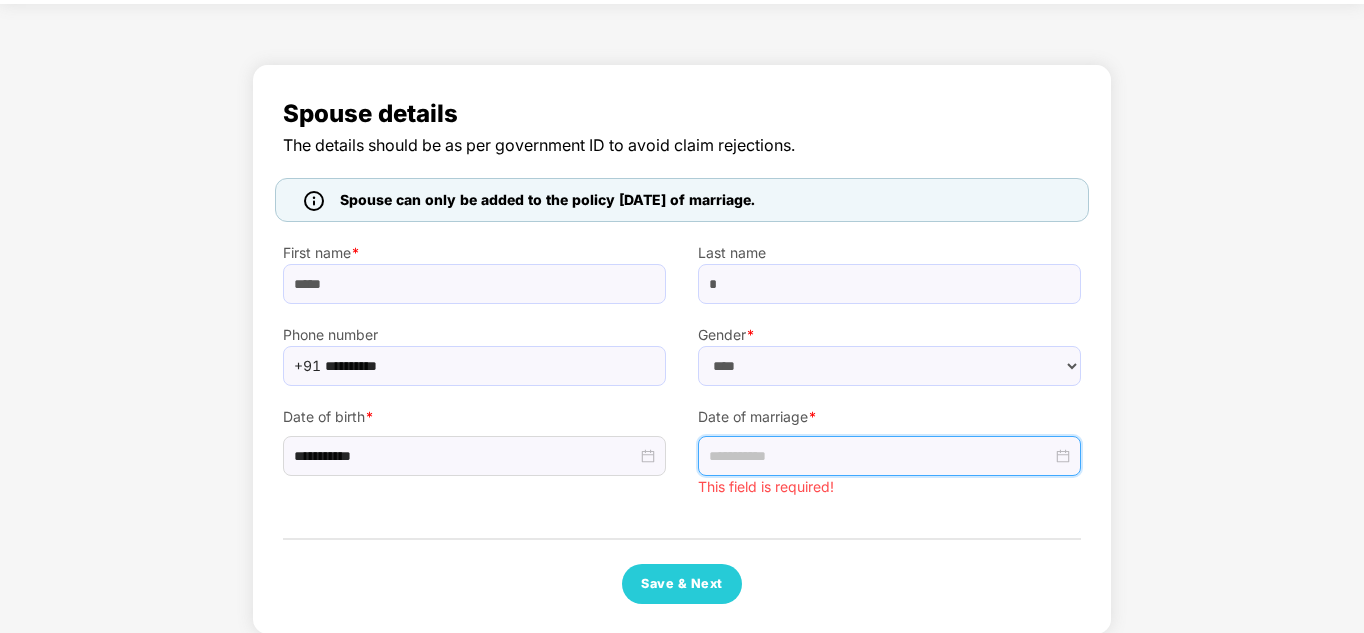 click at bounding box center (880, 456) 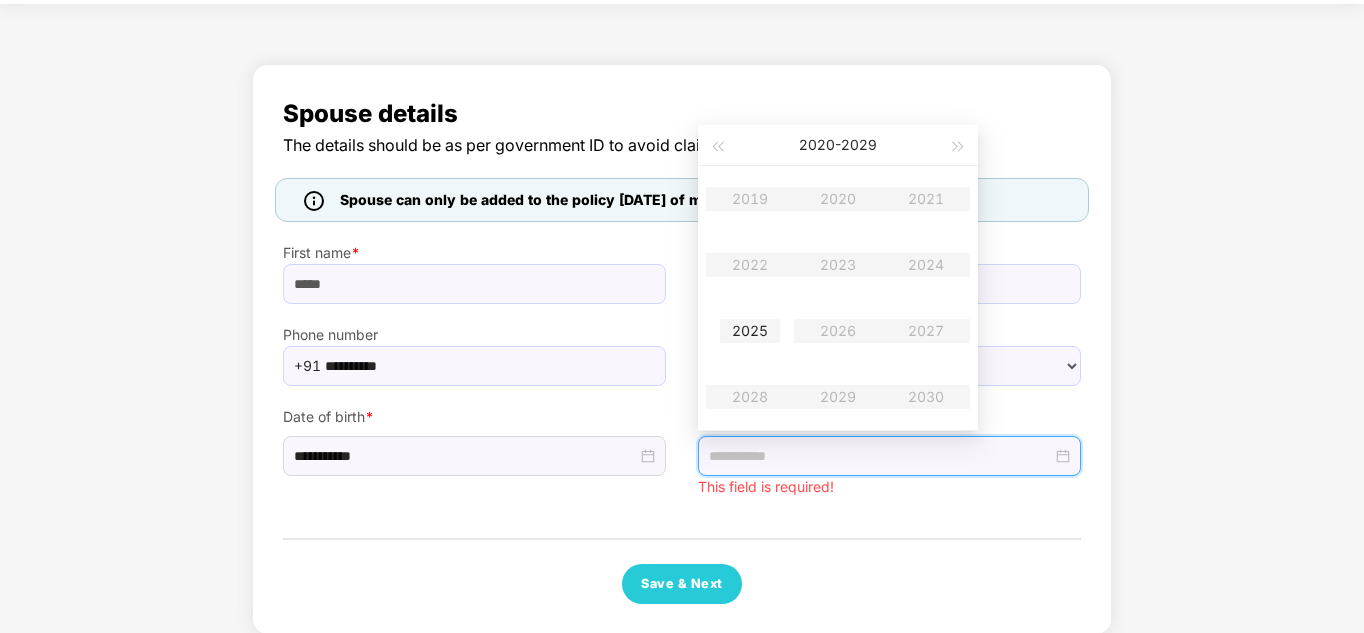 type on "**********" 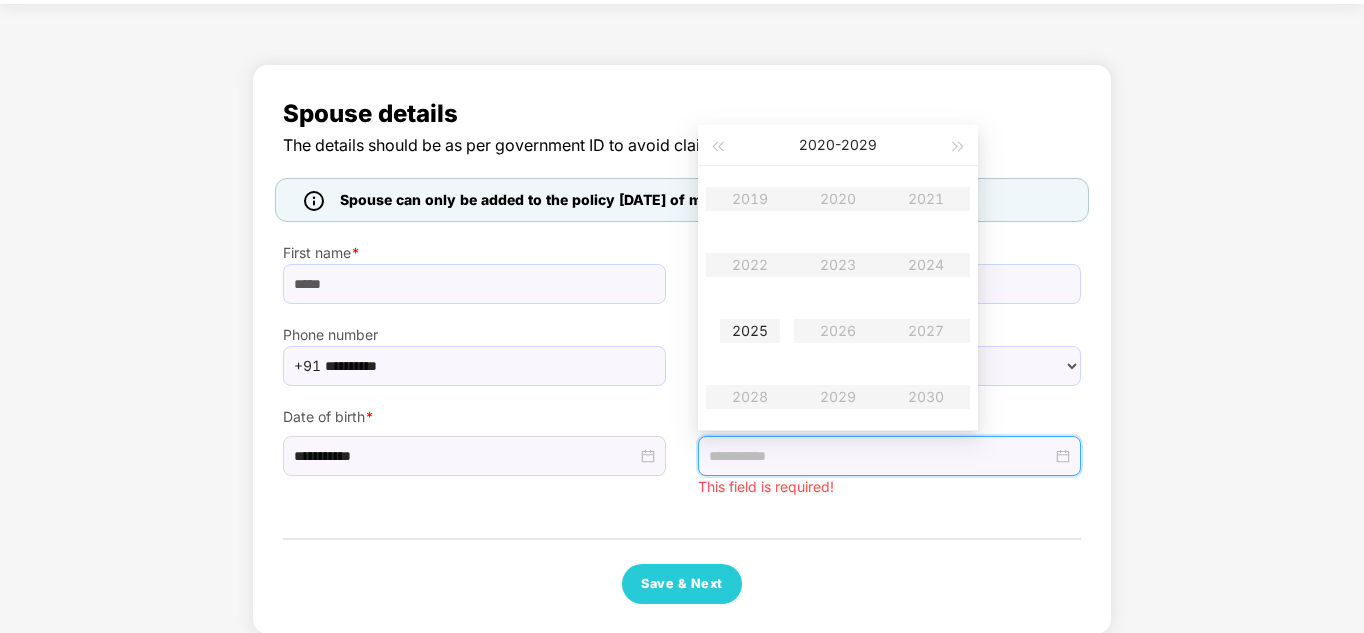 click on "2025" at bounding box center (750, 331) 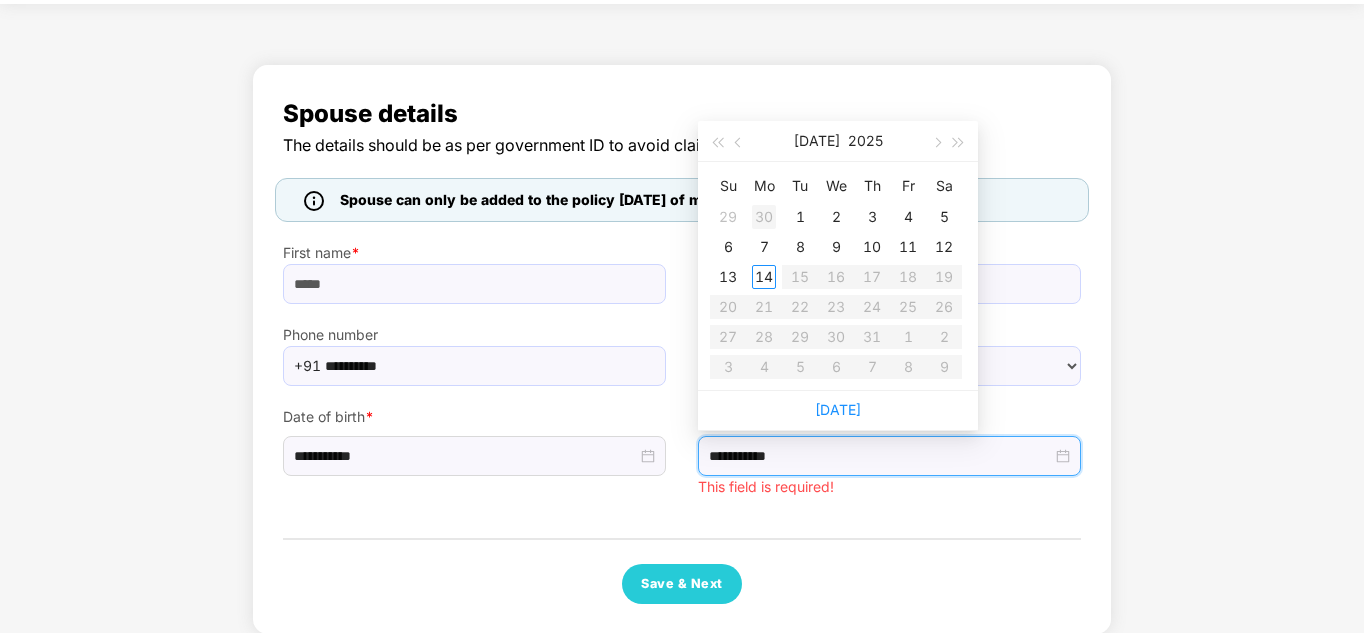 type on "**********" 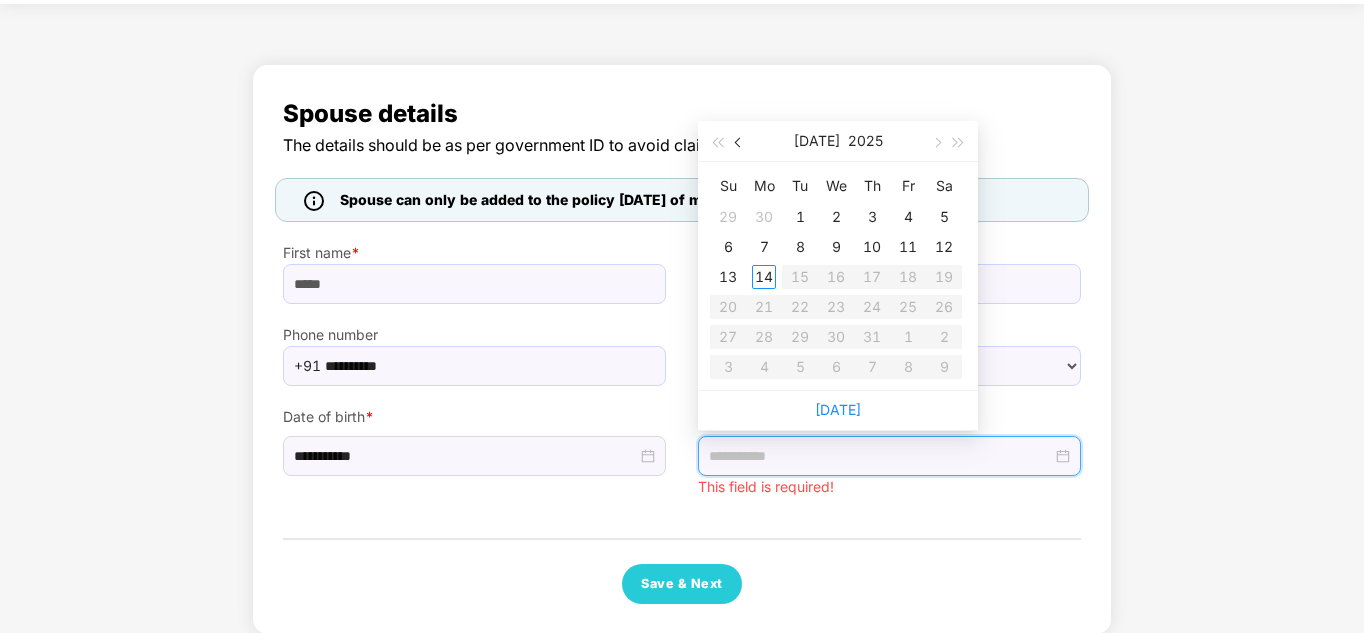 click at bounding box center [739, 141] 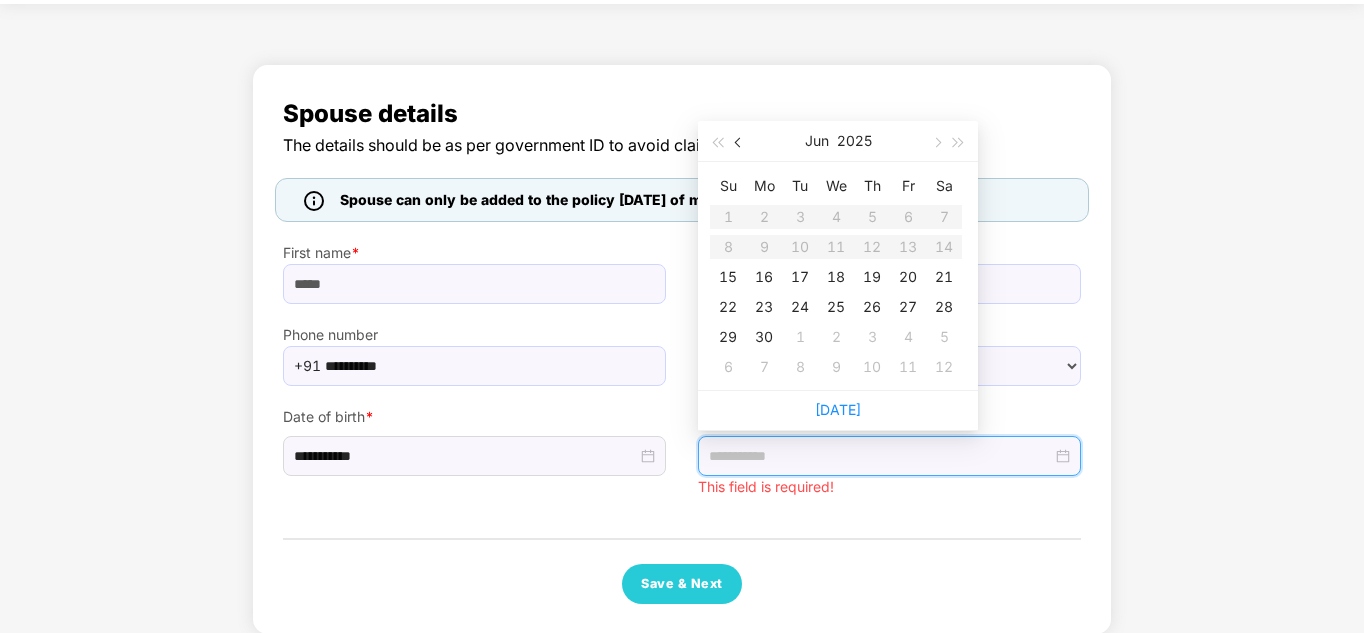 click at bounding box center [739, 141] 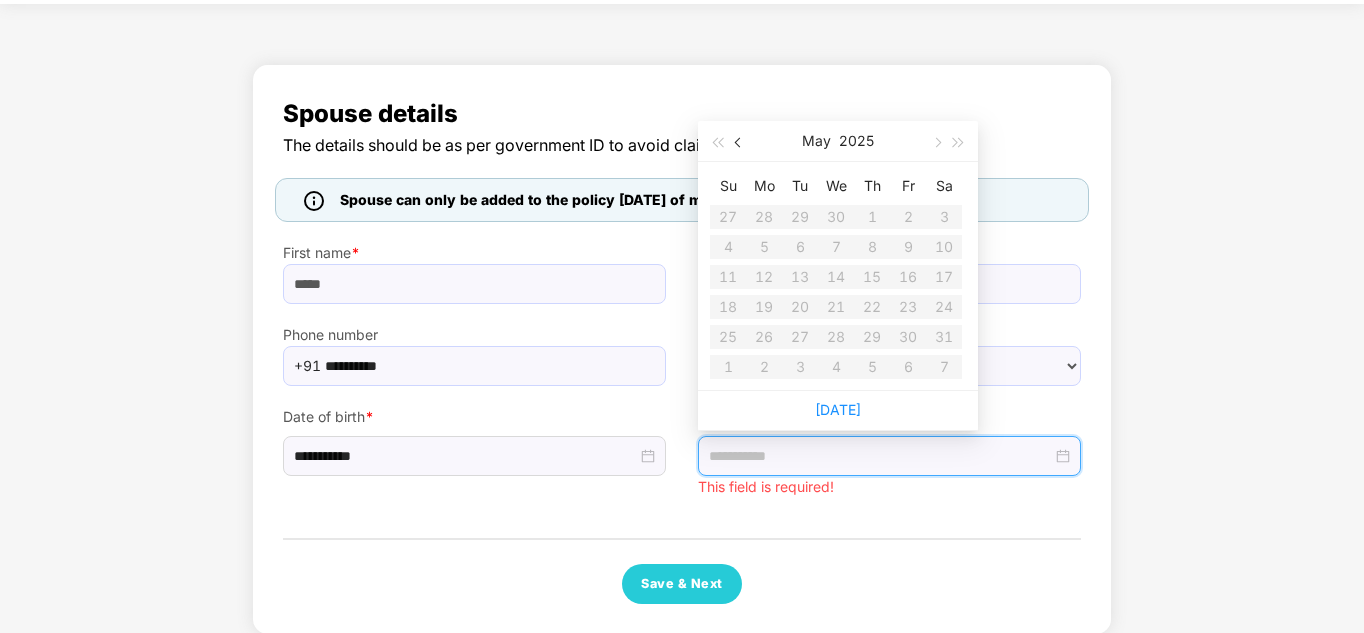click at bounding box center [739, 141] 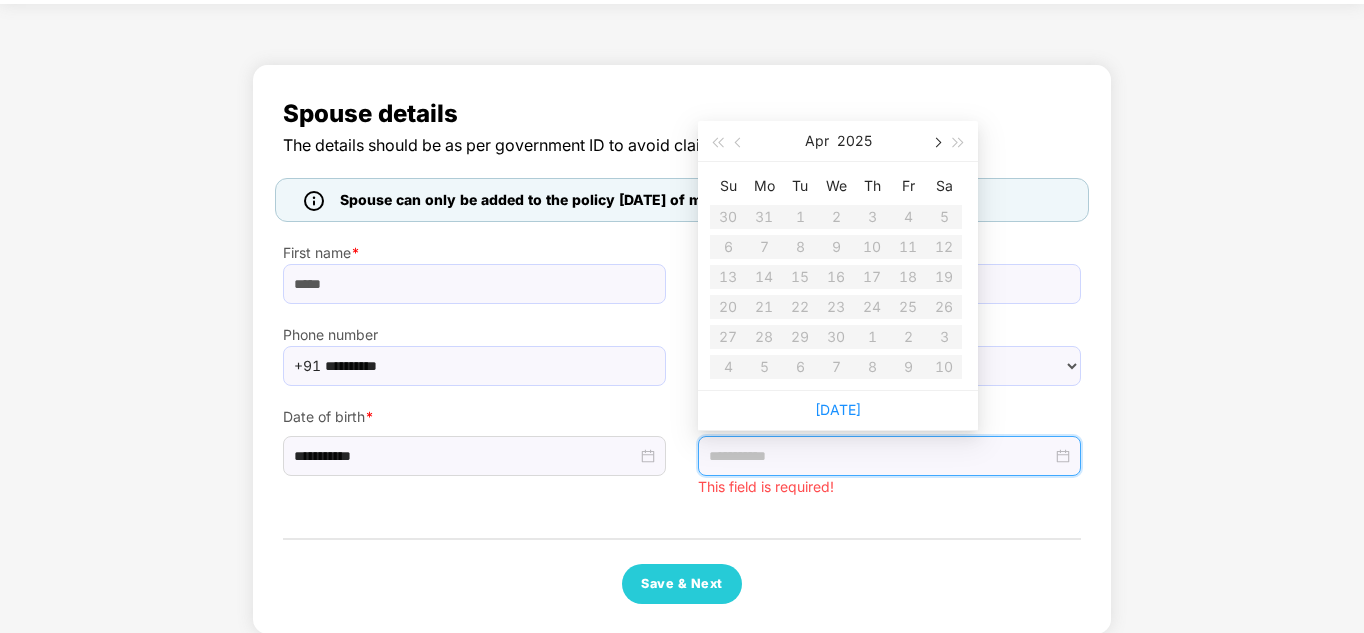 click at bounding box center [936, 143] 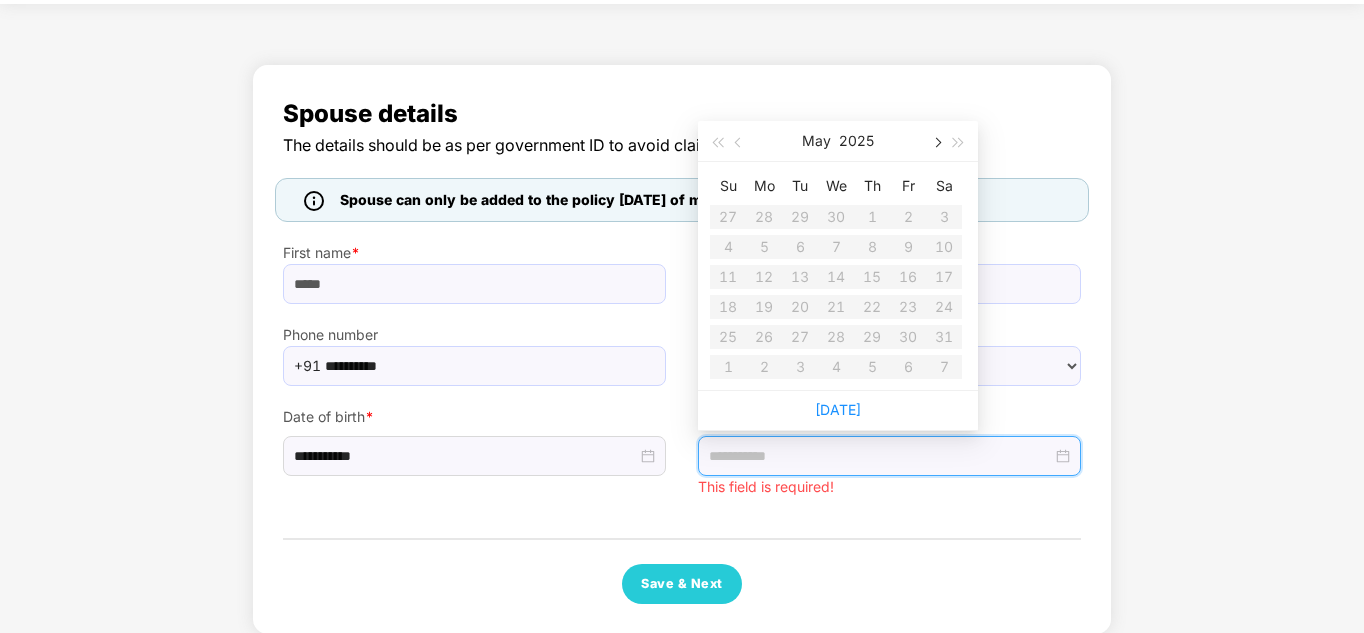 click at bounding box center (936, 143) 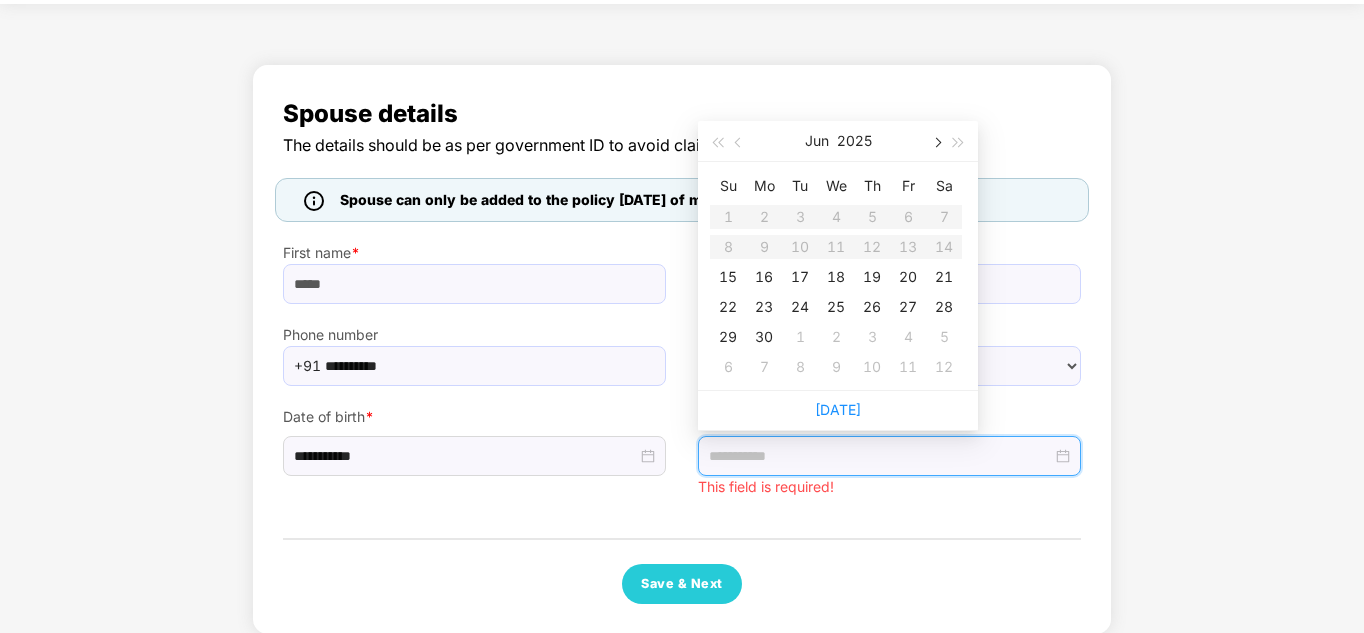 click at bounding box center (936, 141) 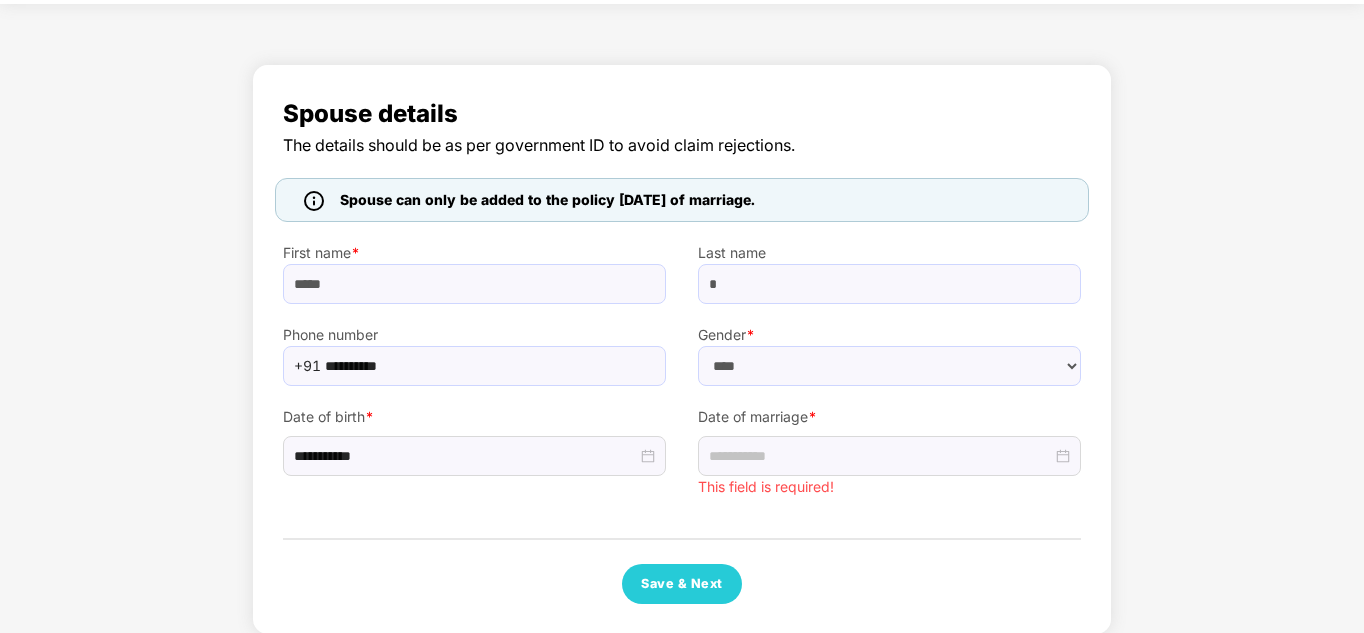 click on "Date of marriage  * This field is required!" at bounding box center (889, 442) 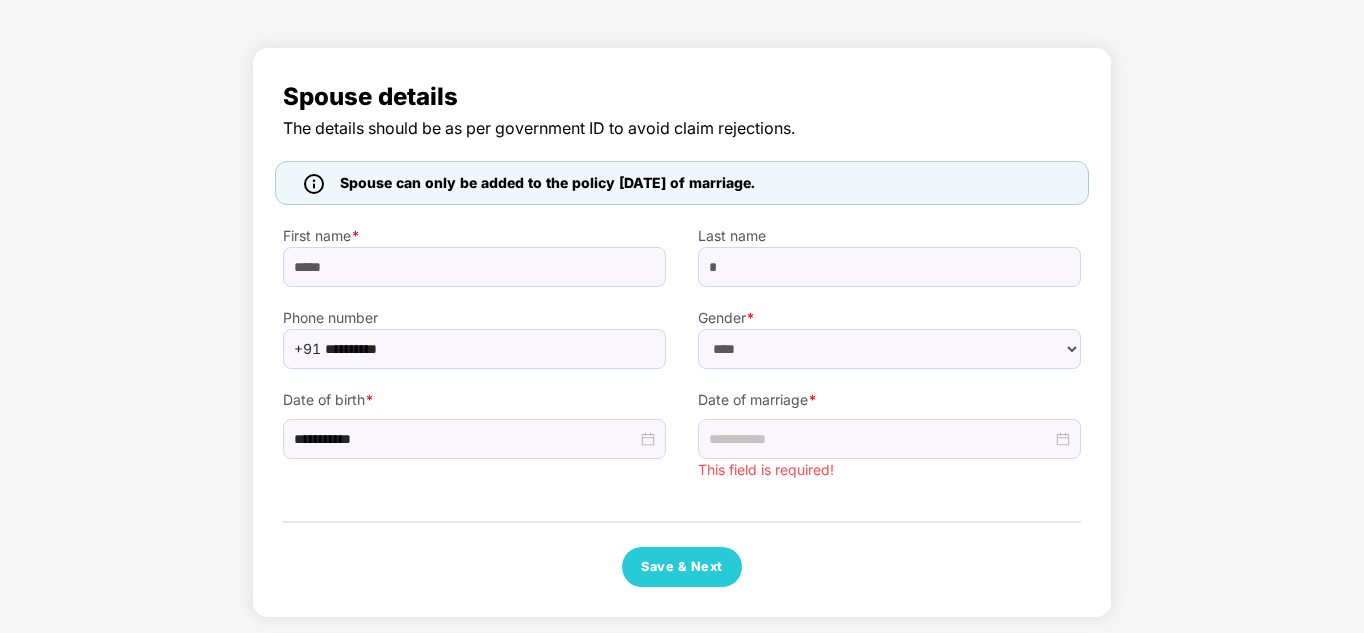 scroll, scrollTop: 90, scrollLeft: 0, axis: vertical 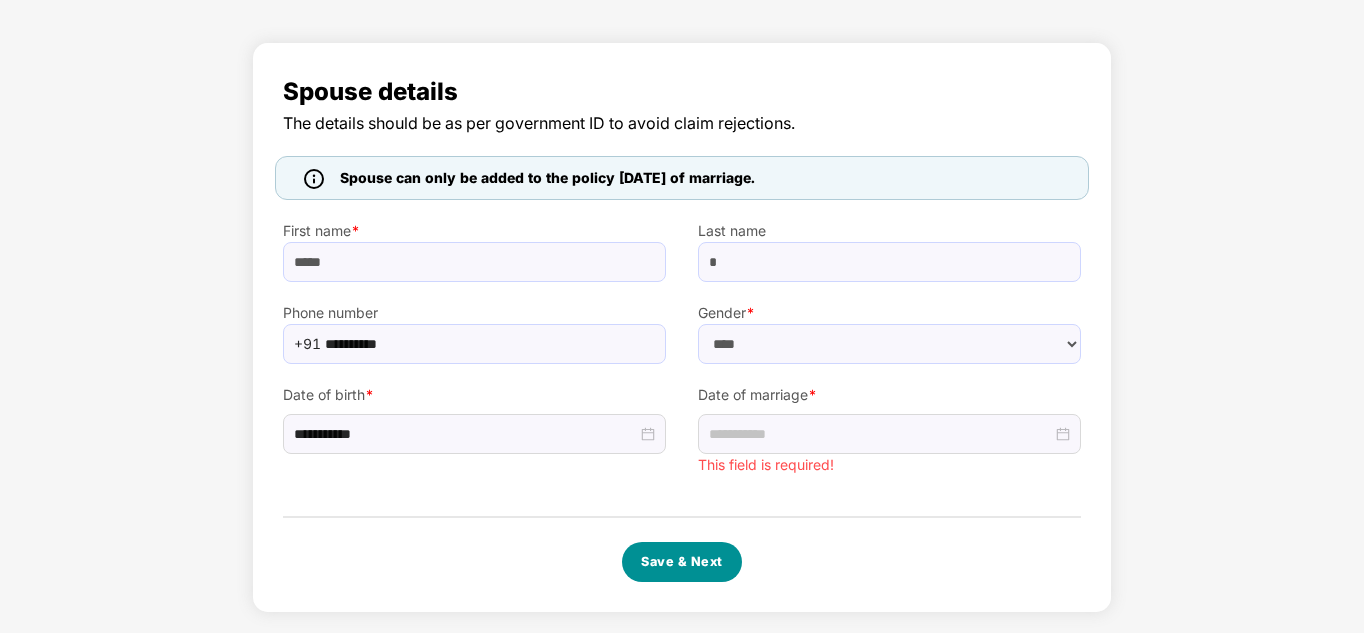 click on "Save & Next" at bounding box center [682, 562] 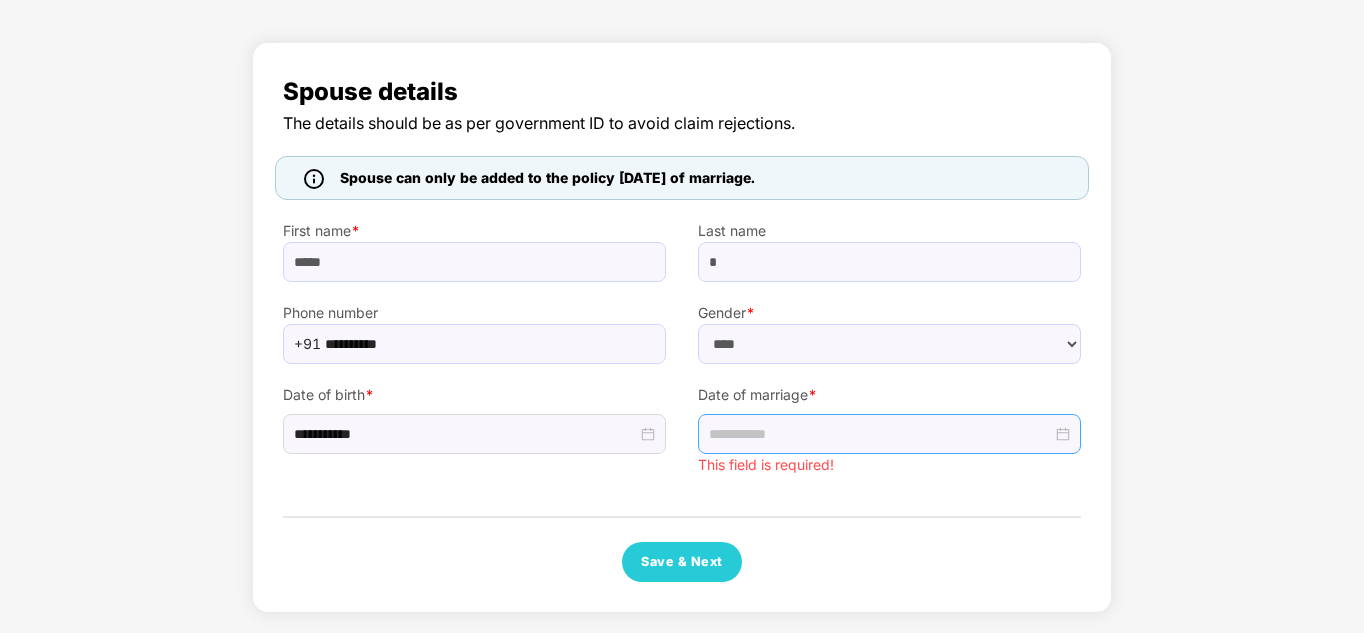 click at bounding box center (889, 434) 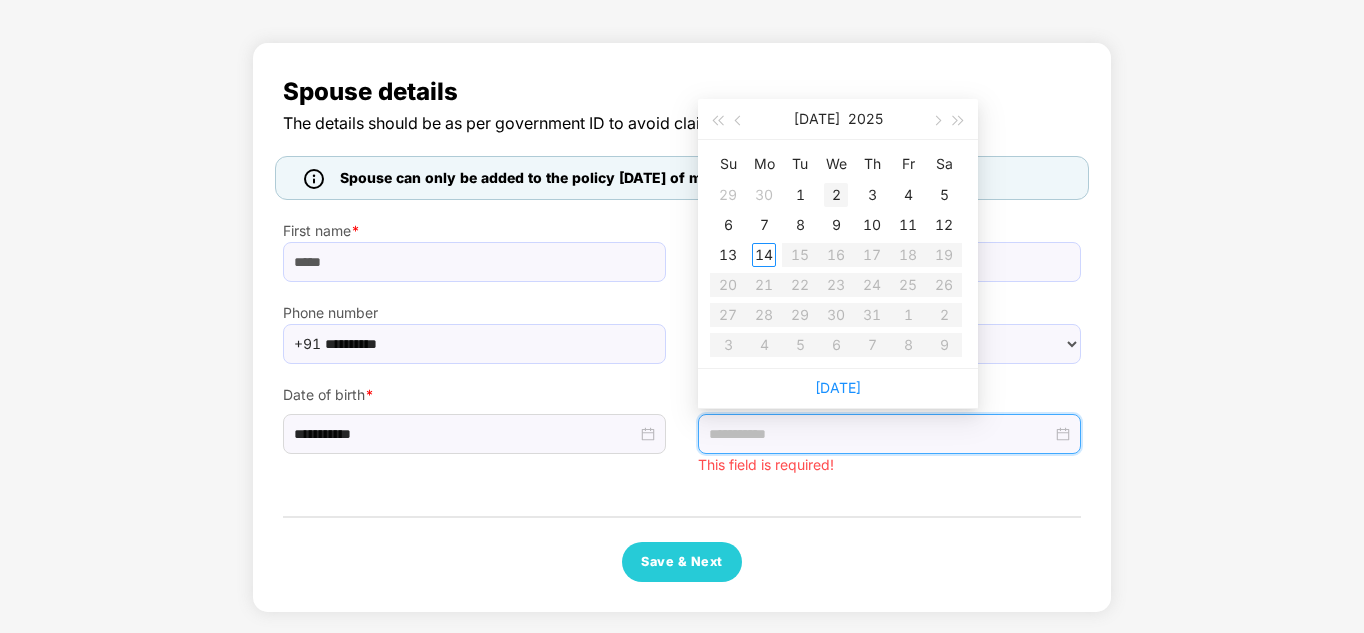 type on "**********" 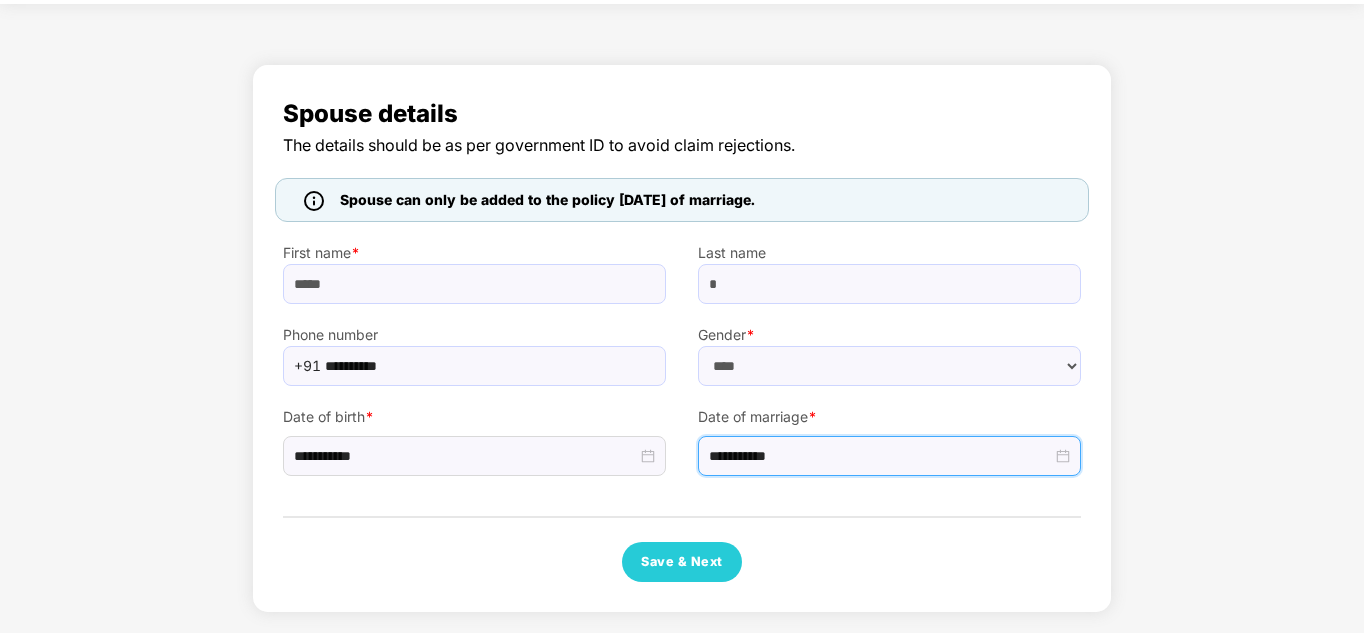 scroll, scrollTop: 68, scrollLeft: 0, axis: vertical 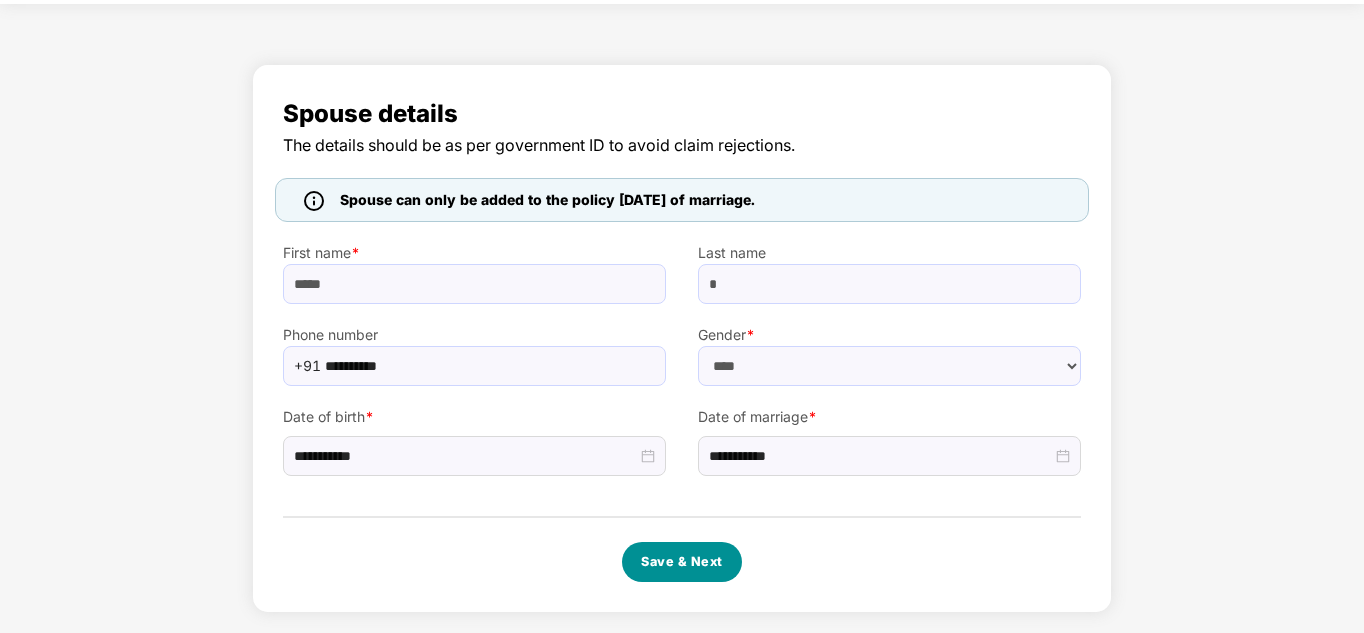 click on "Save & Next" at bounding box center [682, 562] 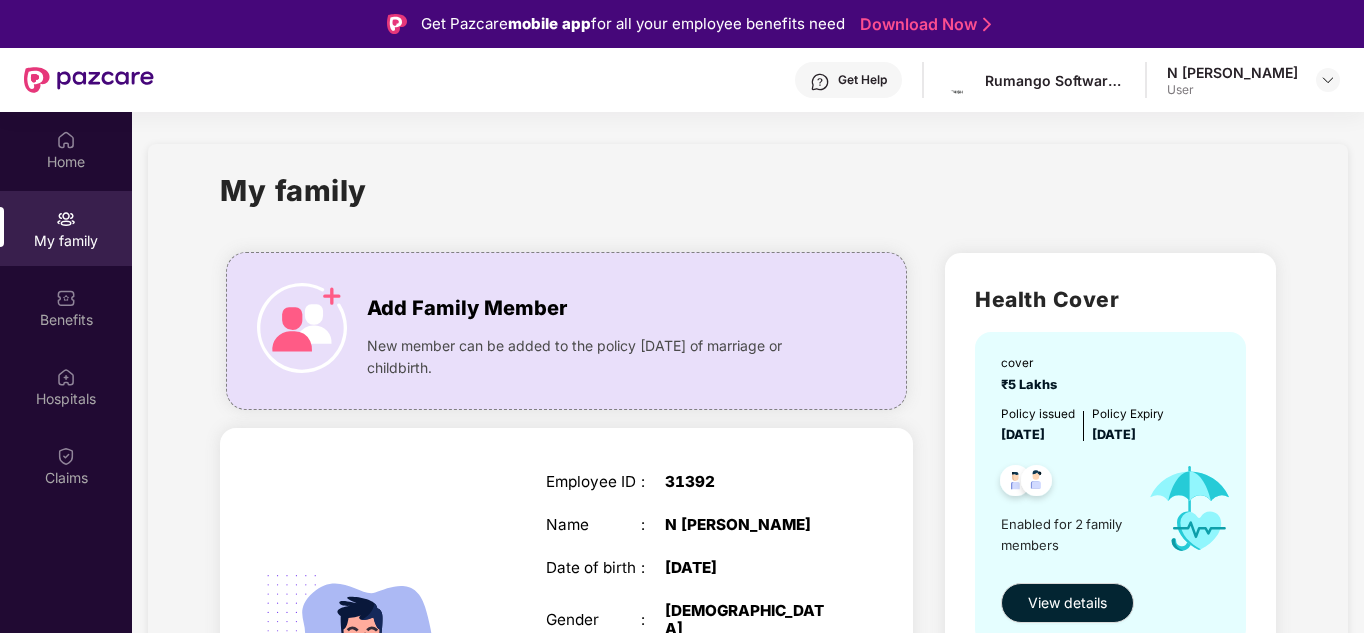 scroll, scrollTop: 112, scrollLeft: 0, axis: vertical 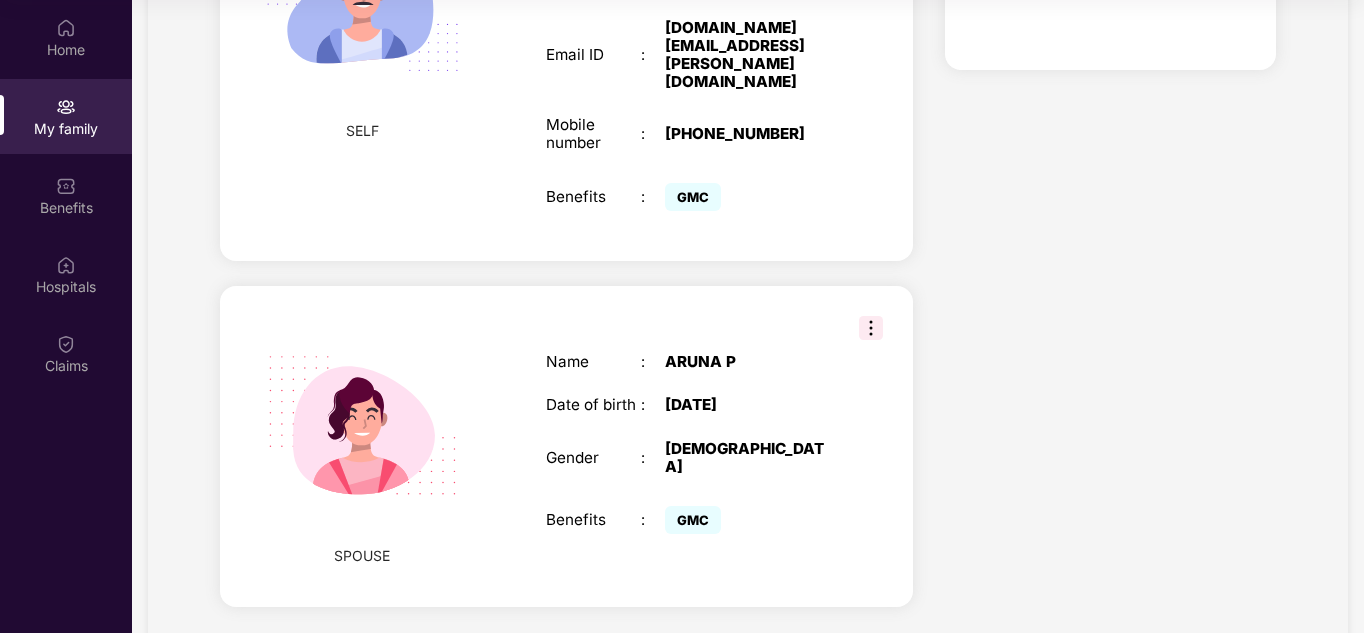 click at bounding box center (871, 328) 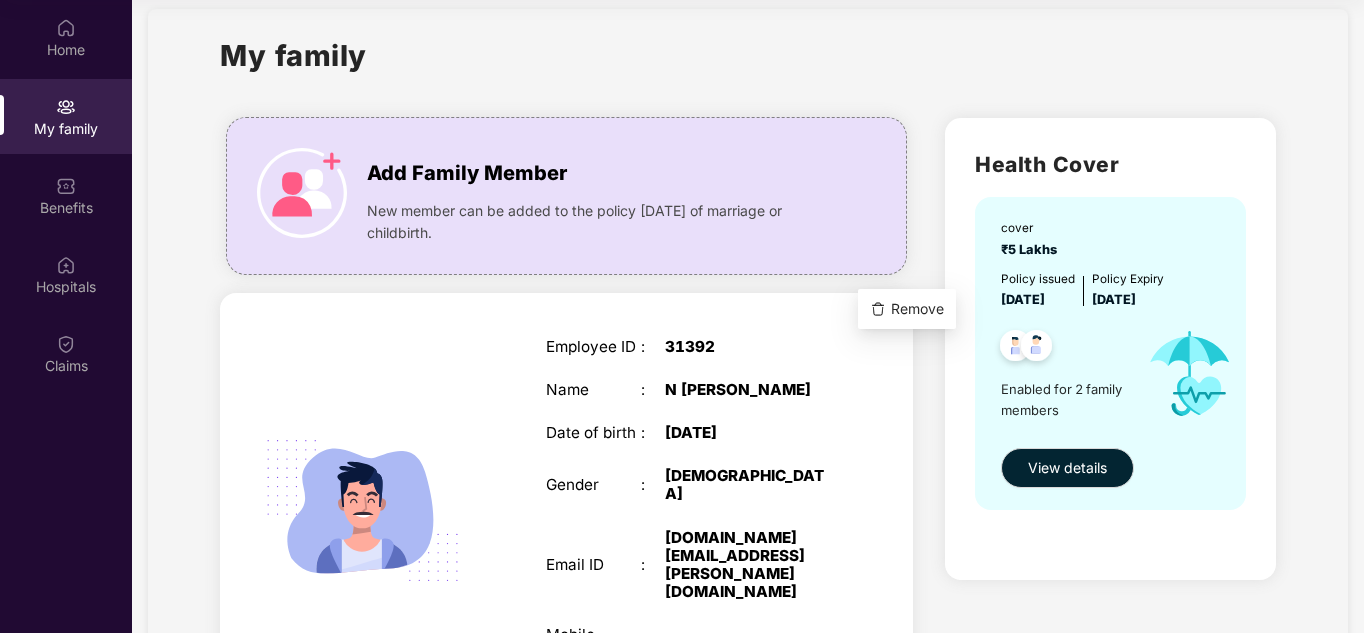 scroll, scrollTop: 0, scrollLeft: 0, axis: both 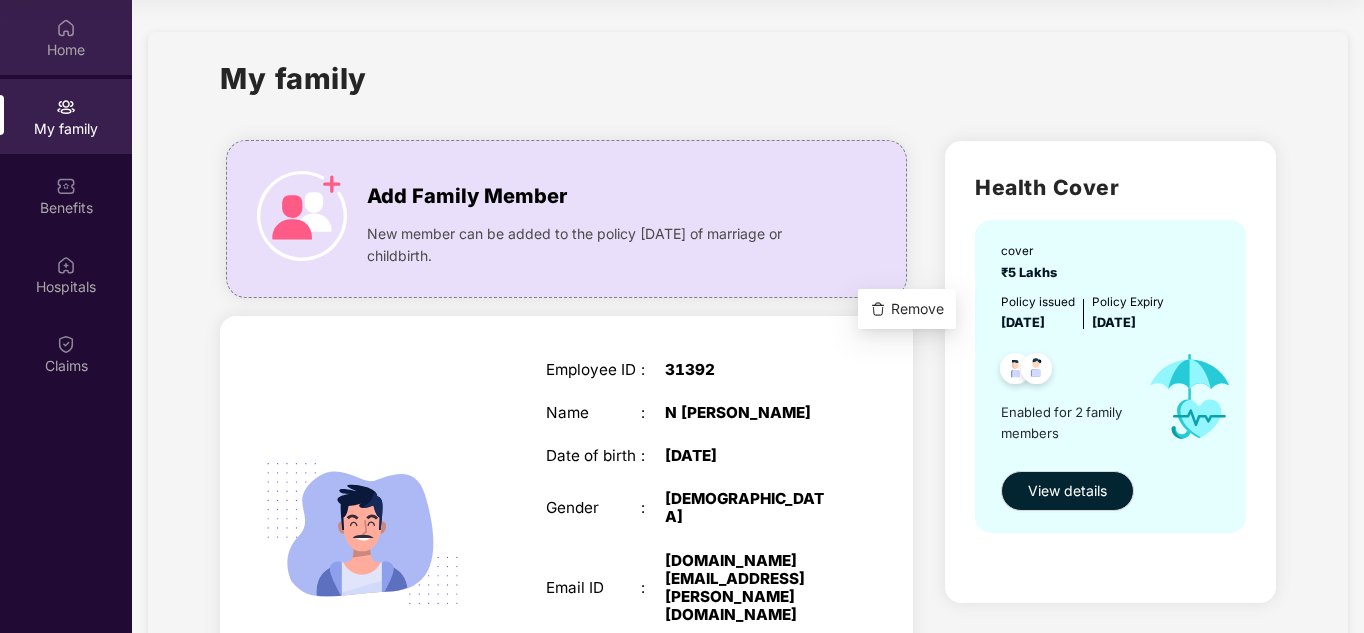 click on "Home" at bounding box center [66, 37] 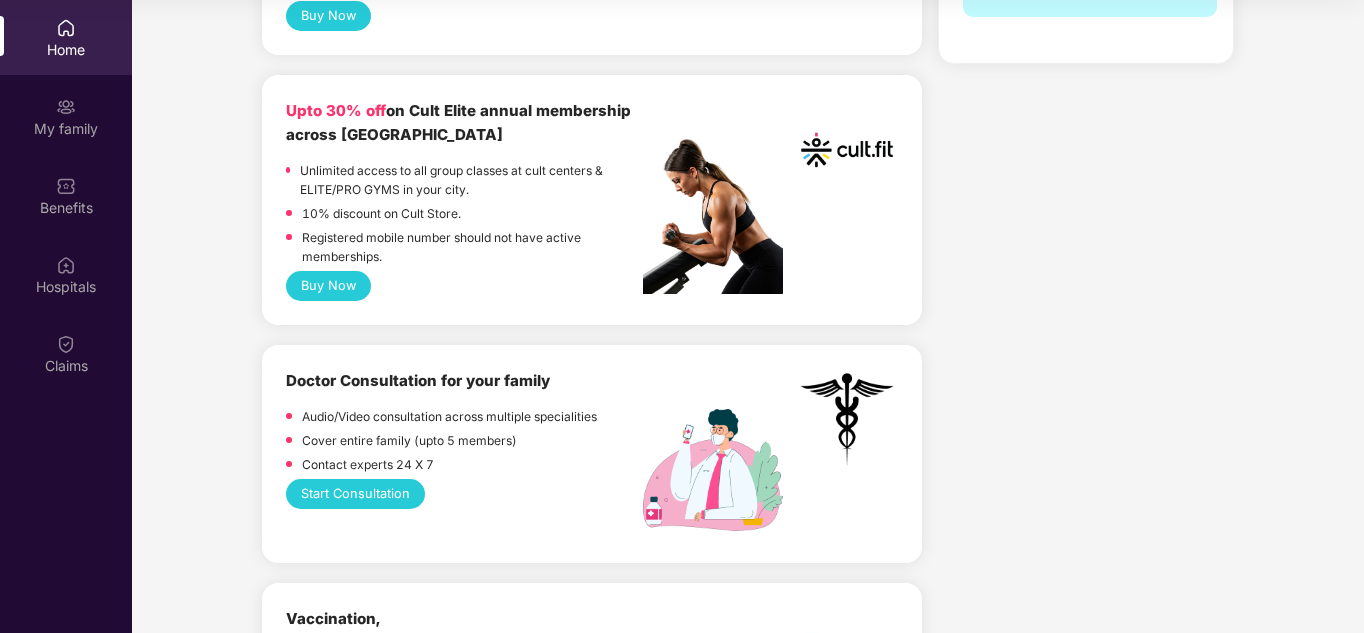 scroll, scrollTop: 800, scrollLeft: 0, axis: vertical 